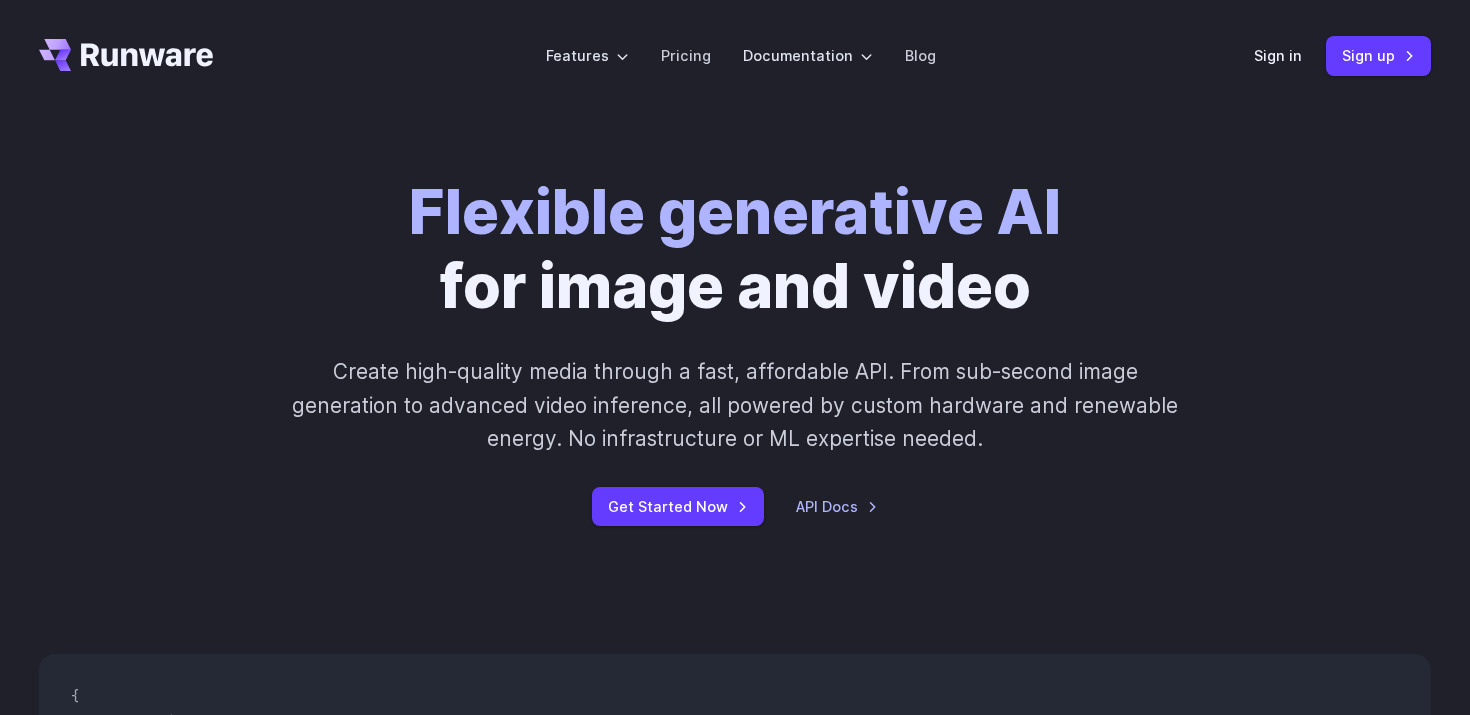 scroll, scrollTop: 0, scrollLeft: 0, axis: both 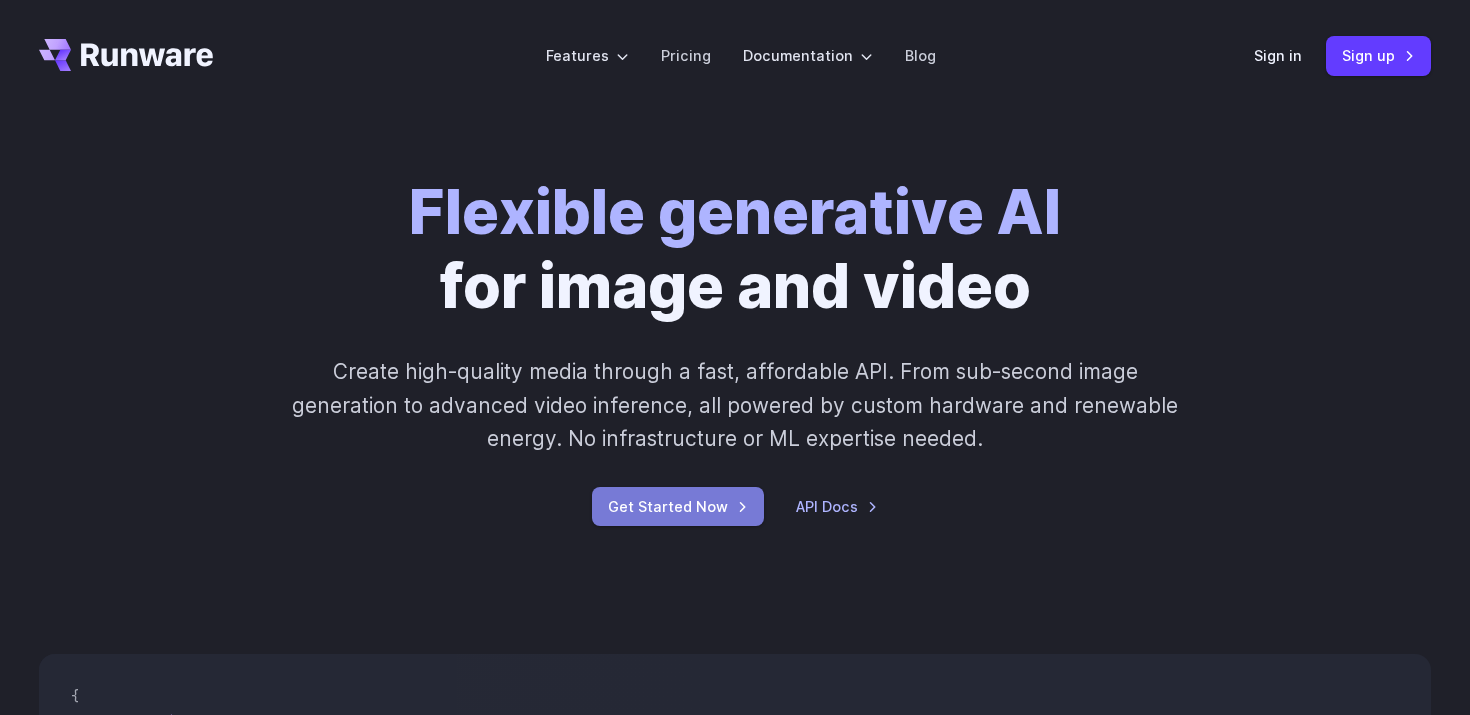 click on "Get Started Now" at bounding box center [678, 506] 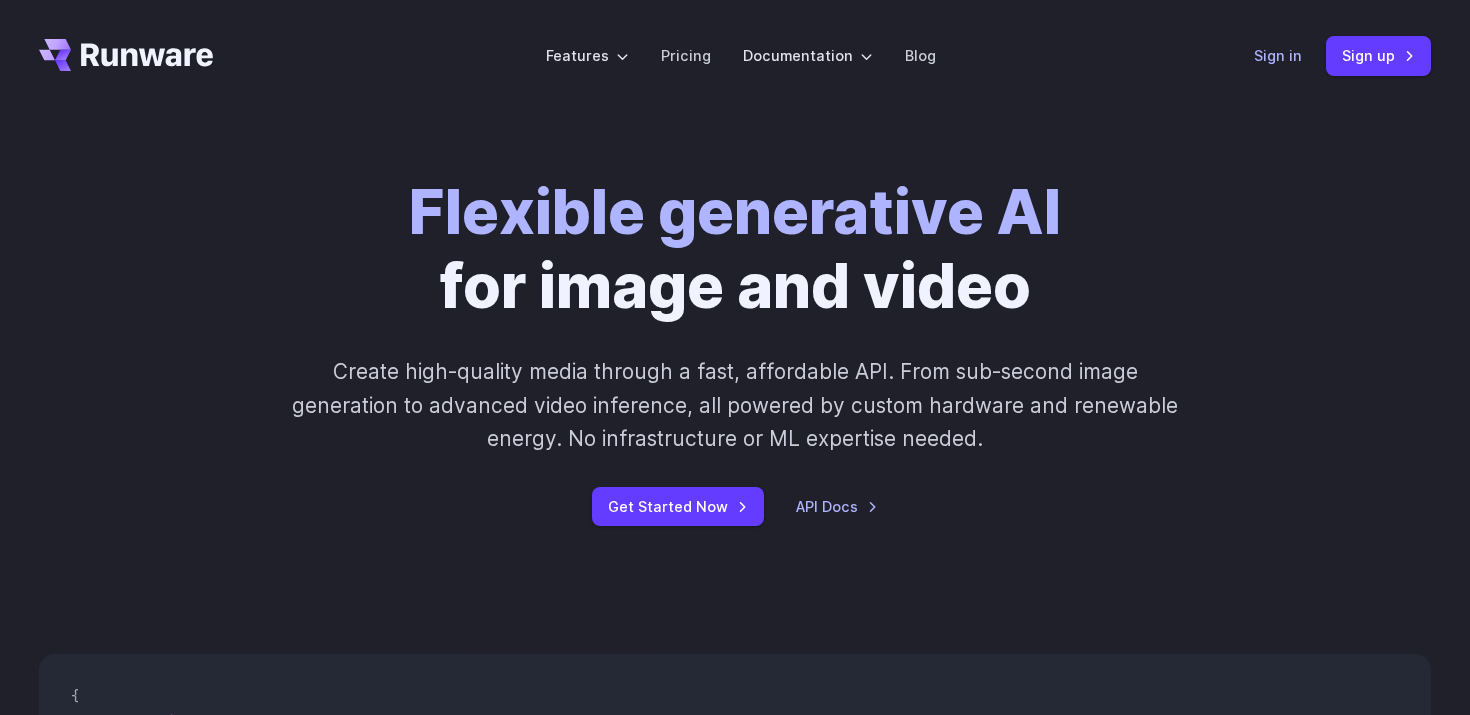 click on "Sign in" at bounding box center (1278, 55) 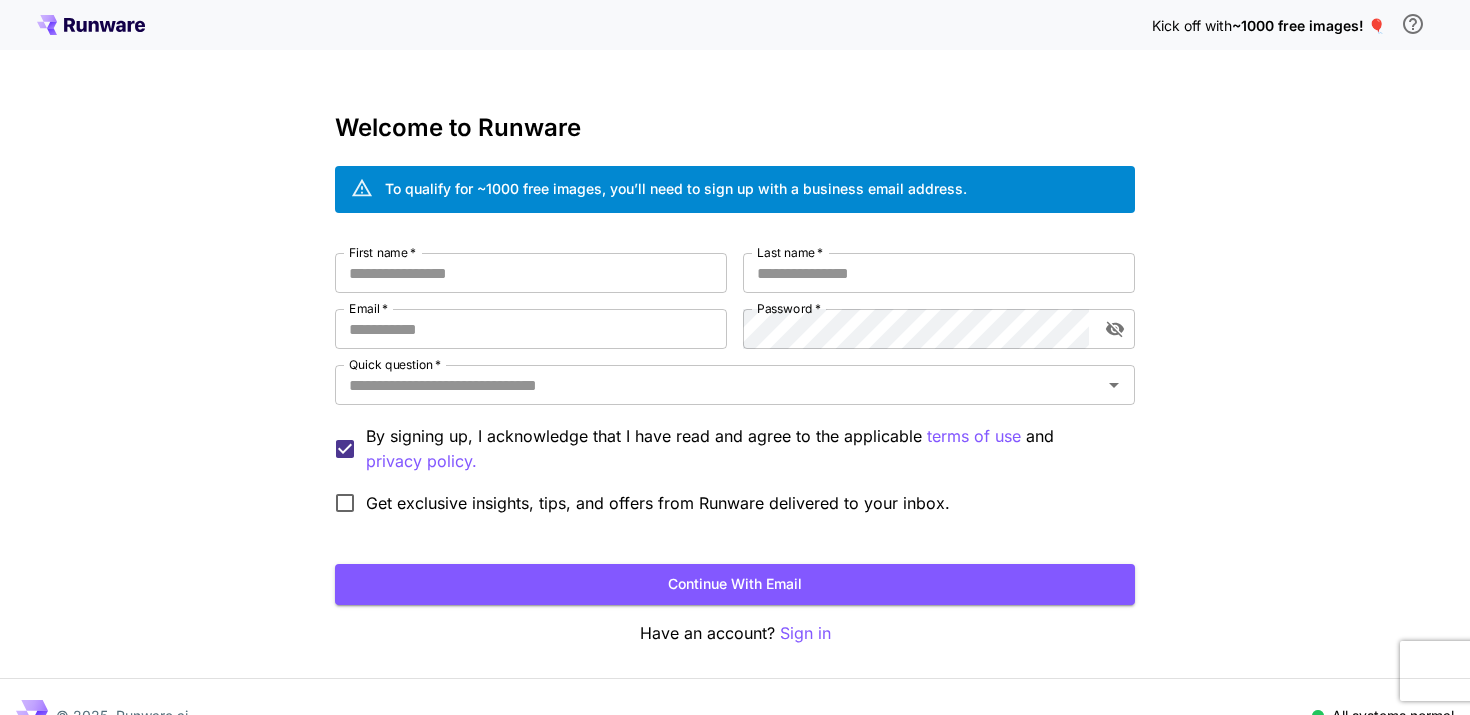 scroll, scrollTop: 0, scrollLeft: 0, axis: both 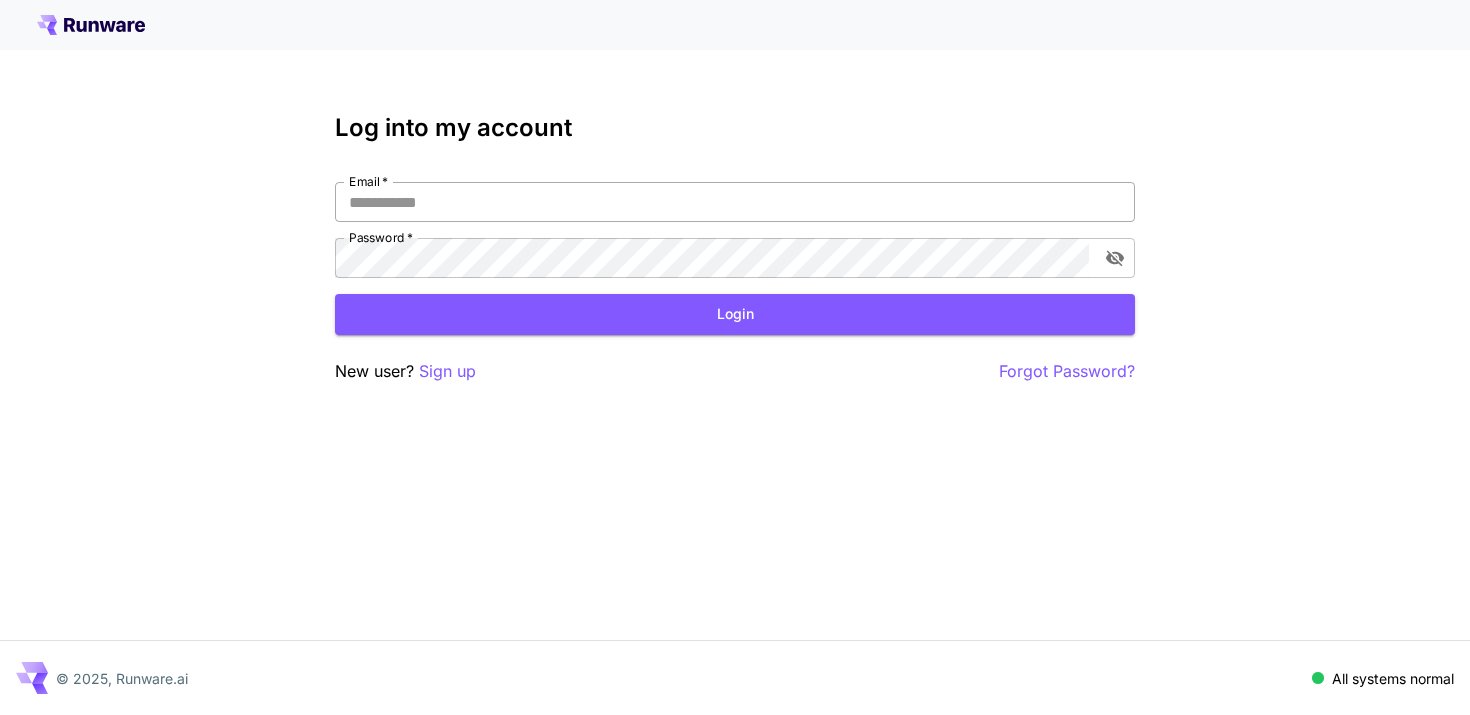 click on "Email   *" at bounding box center (735, 202) 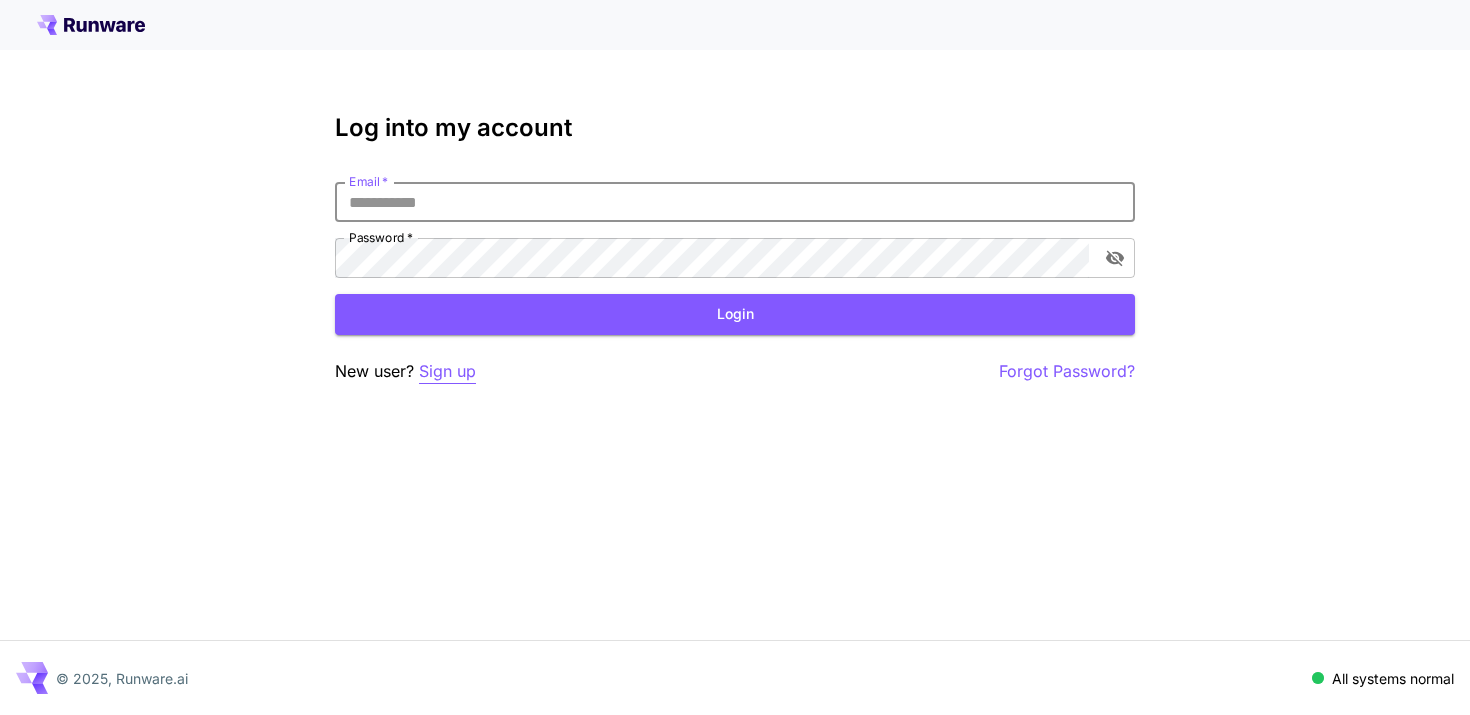 click on "Sign up" at bounding box center (447, 371) 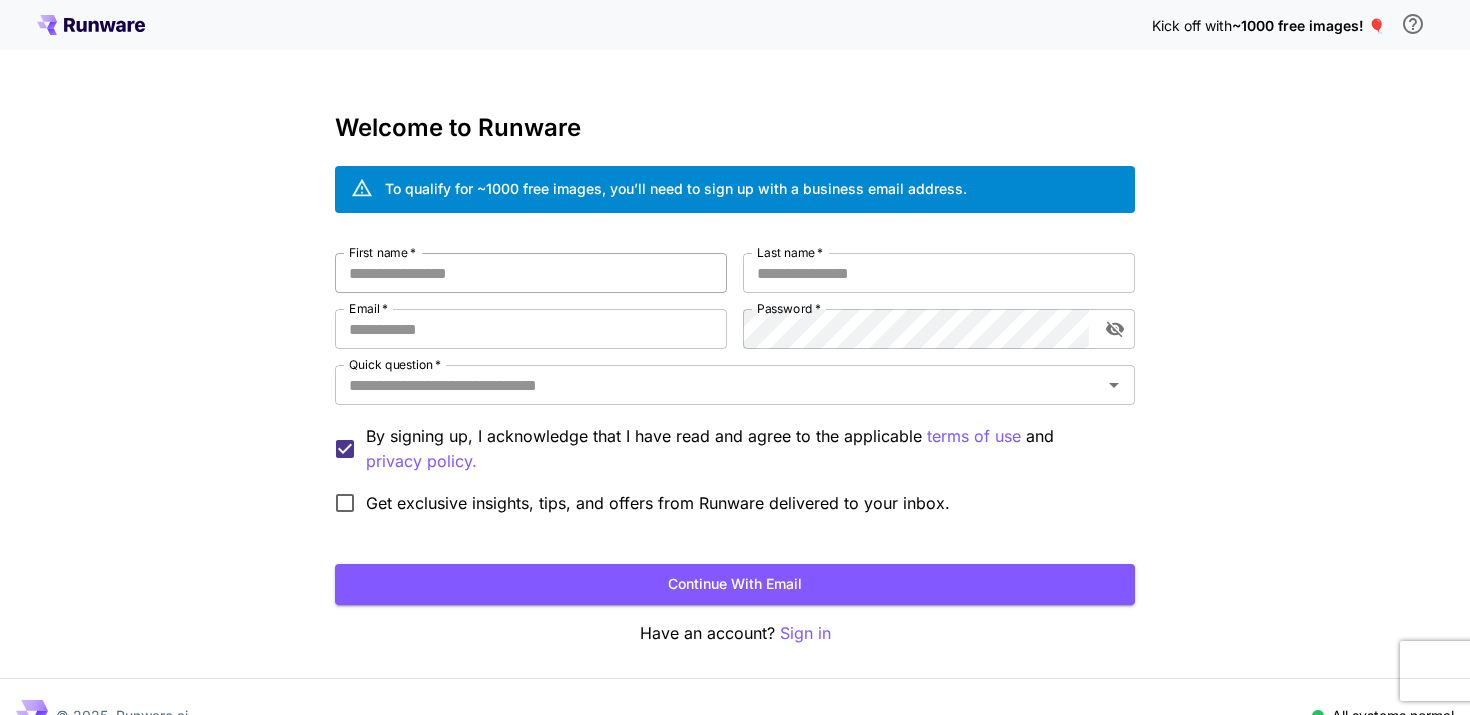 click on "First name   *" at bounding box center (531, 273) 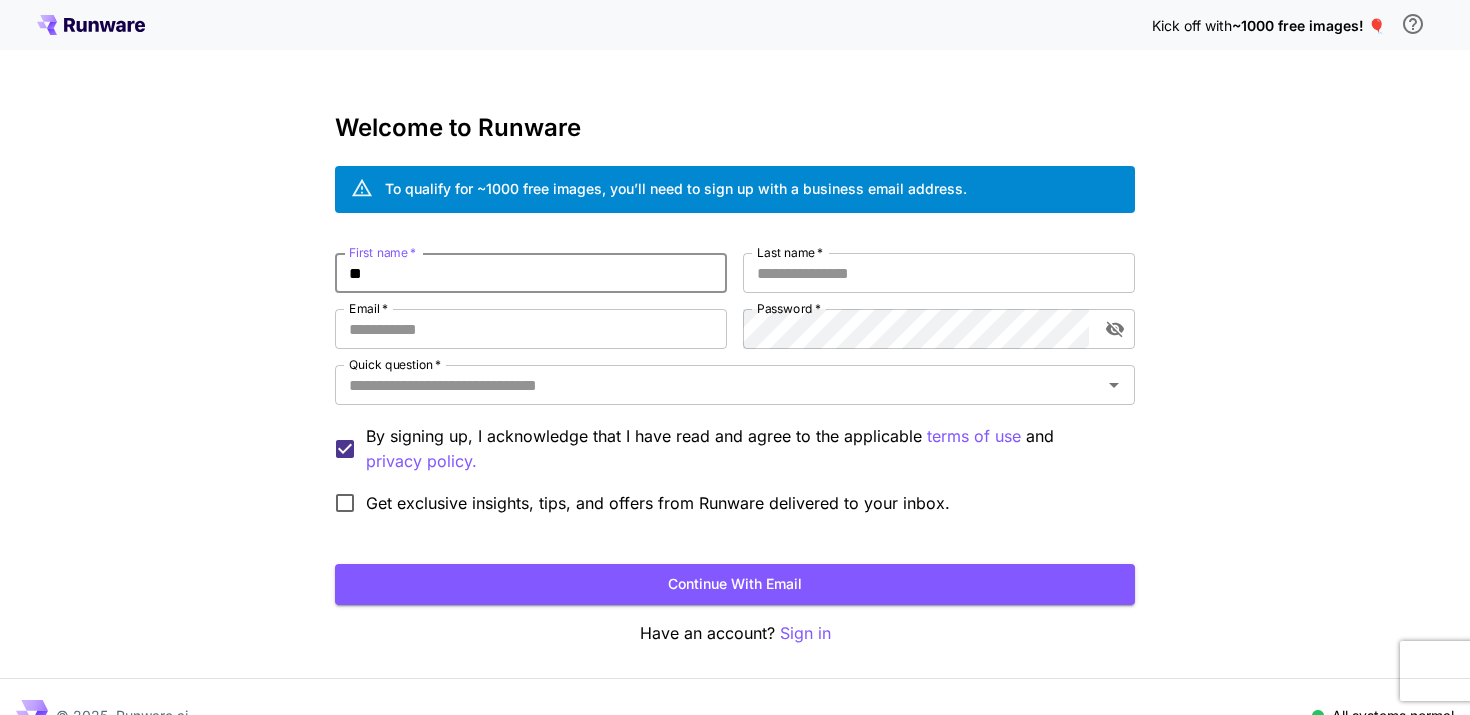 type on "**" 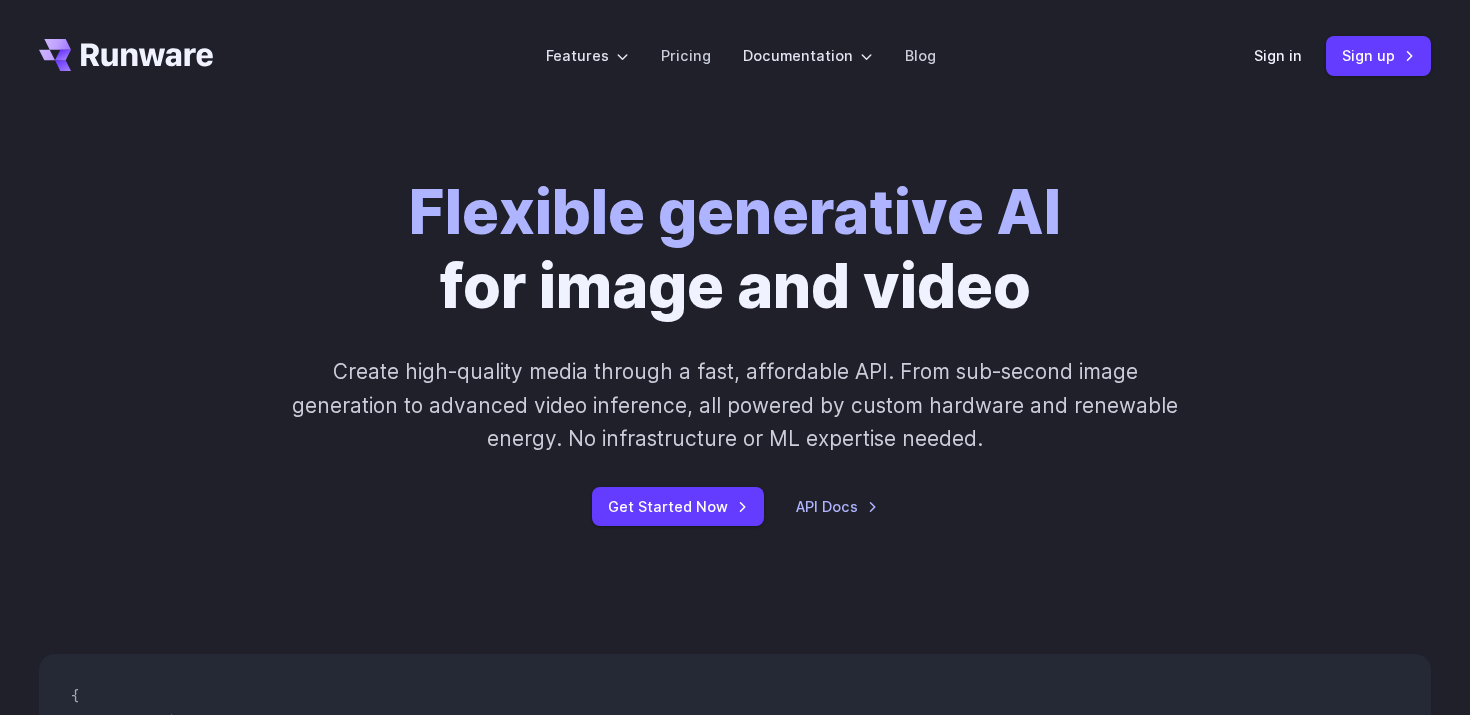 scroll, scrollTop: 0, scrollLeft: 0, axis: both 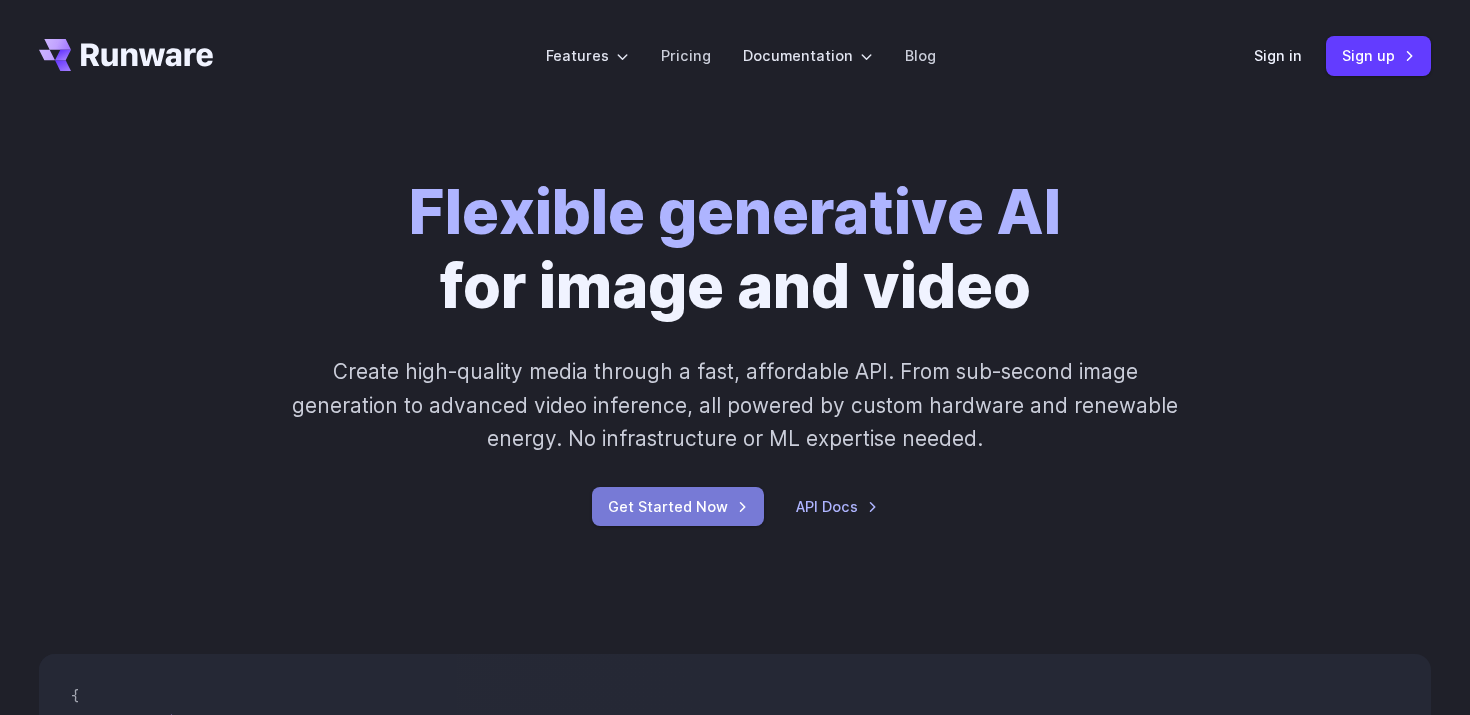 click on "Get Started Now" at bounding box center (678, 506) 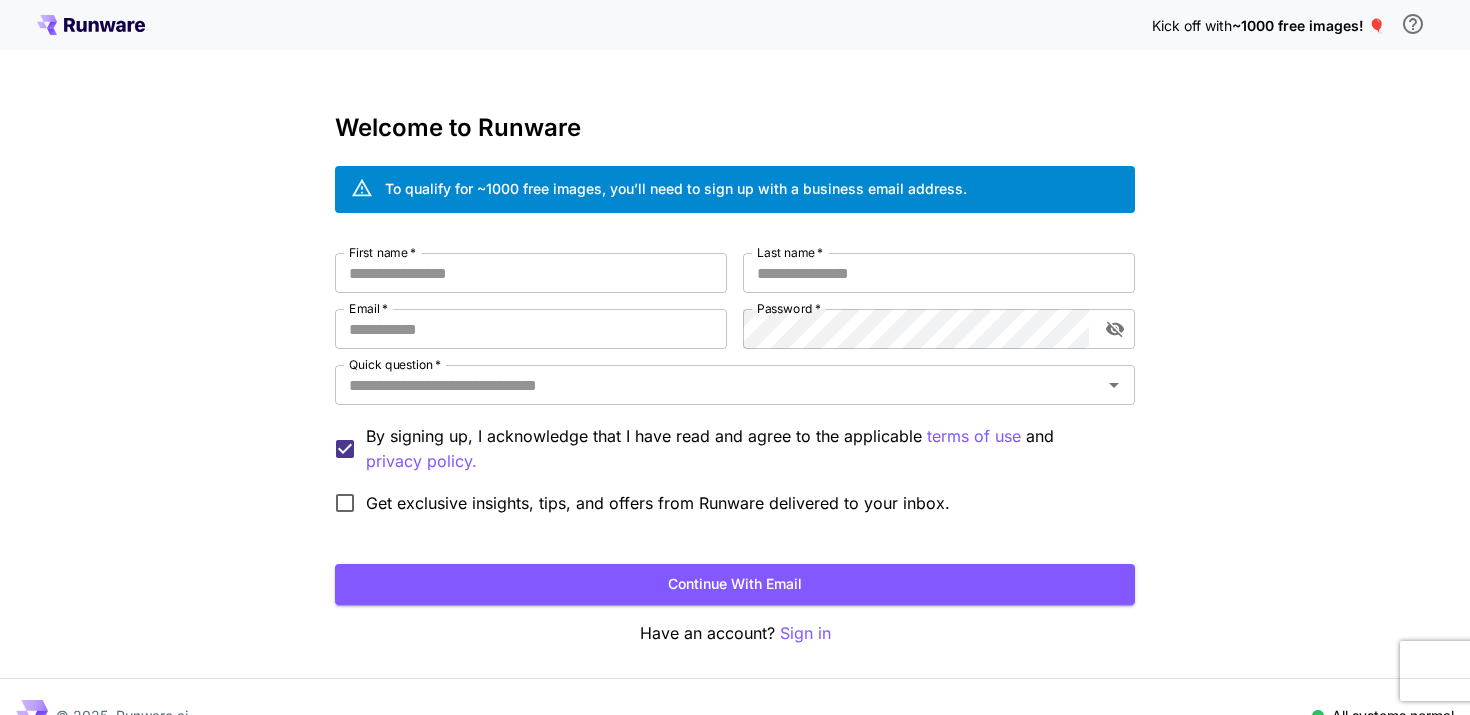 scroll, scrollTop: 0, scrollLeft: 0, axis: both 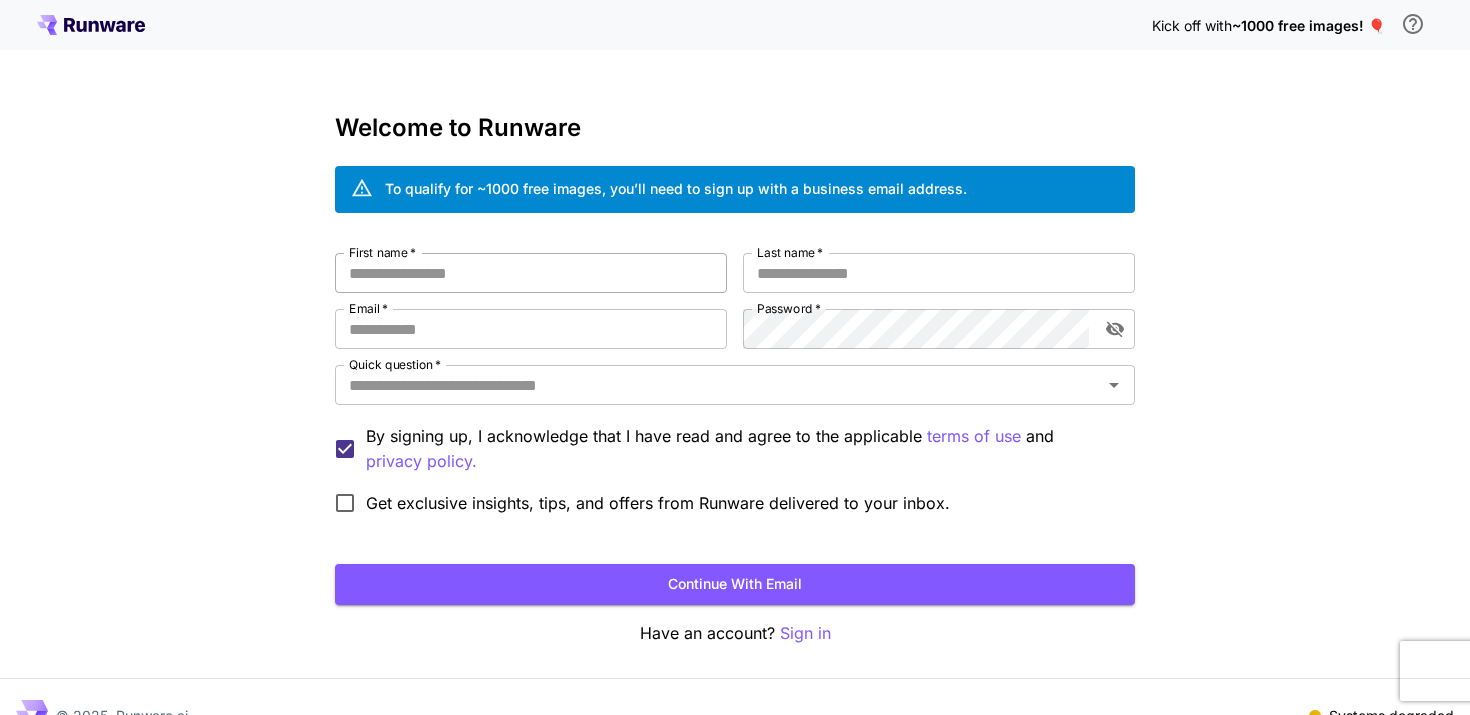 click on "First name   *" at bounding box center [531, 273] 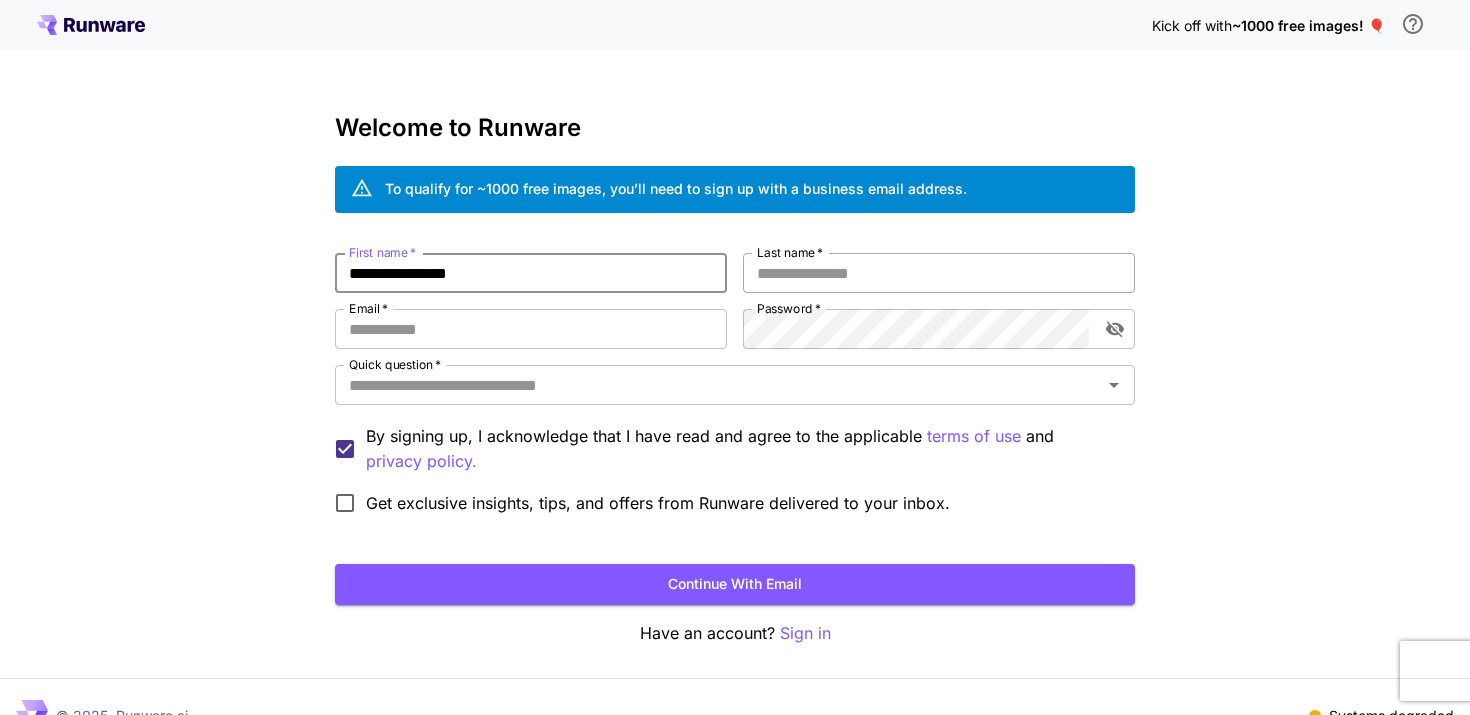 type on "**********" 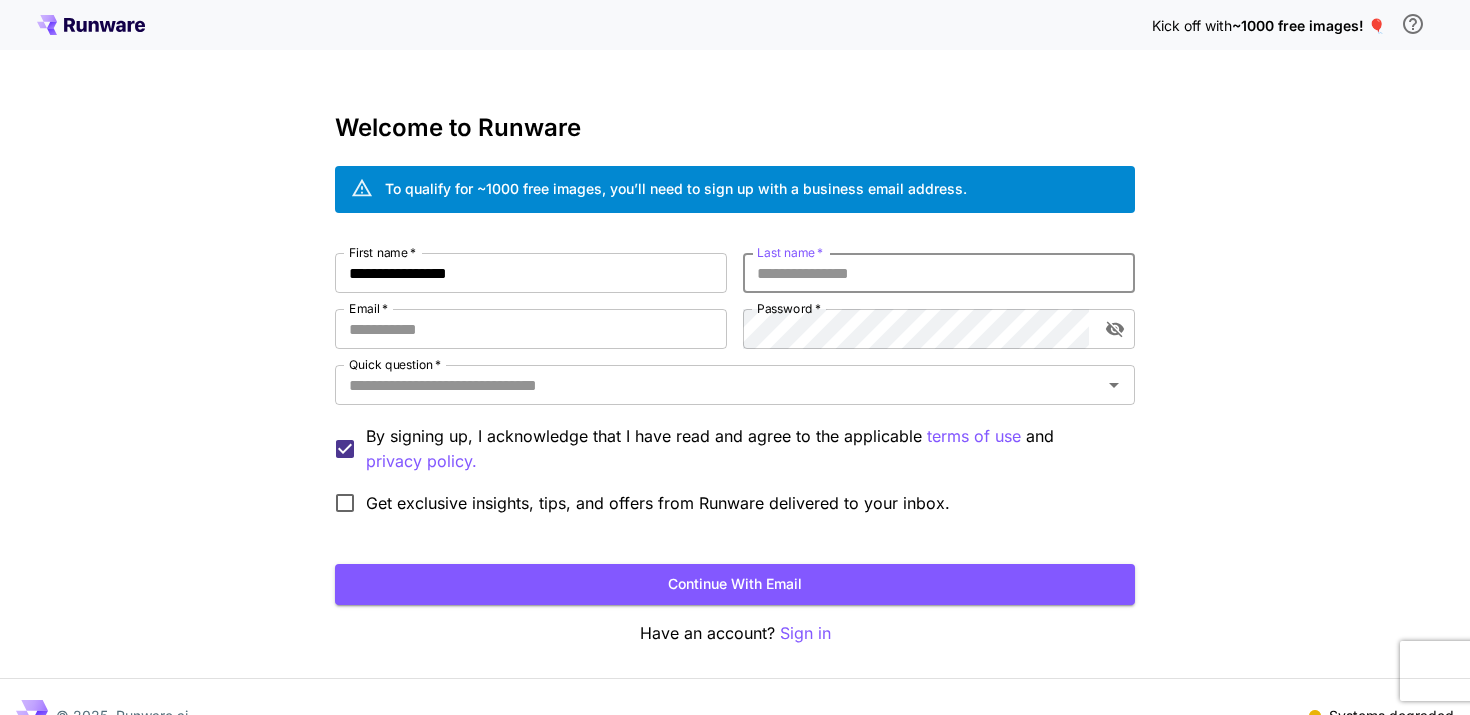 click on "Last name   *" at bounding box center (939, 273) 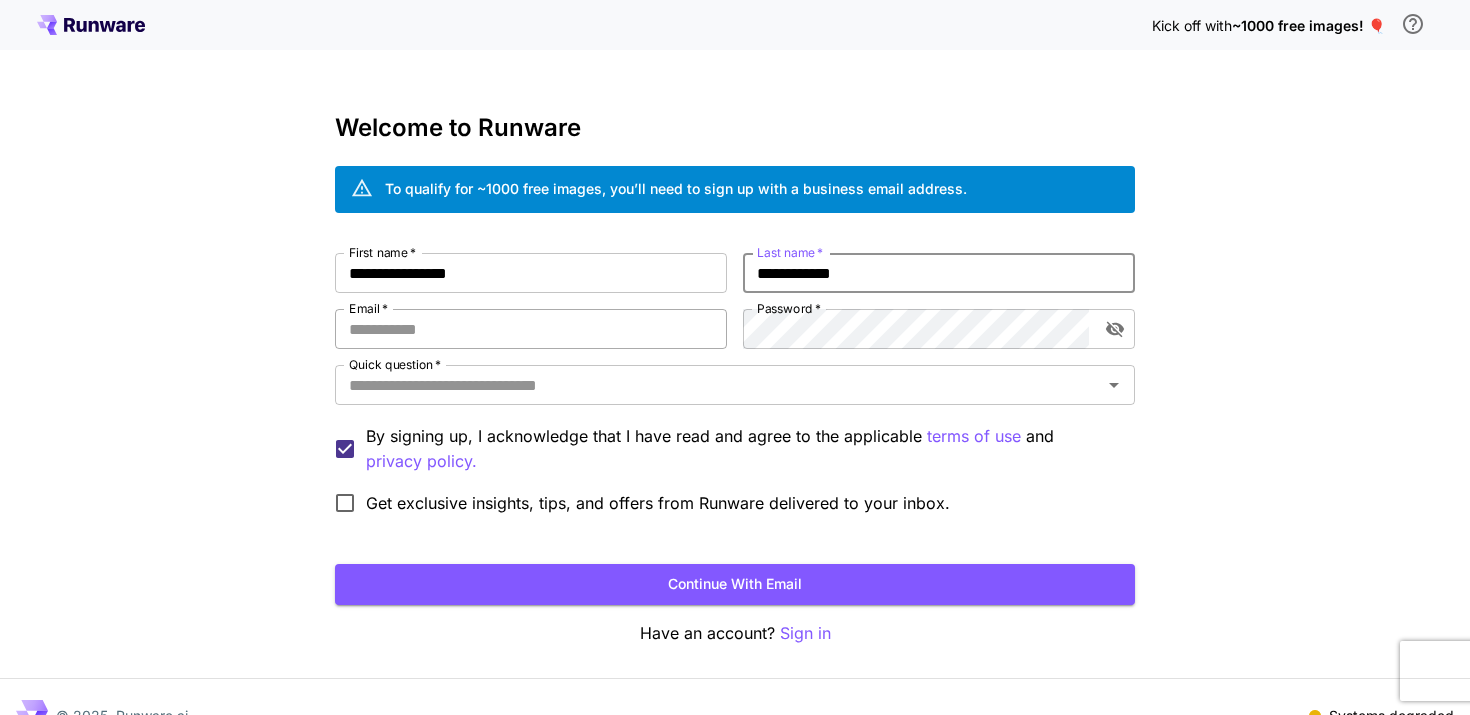 type on "**********" 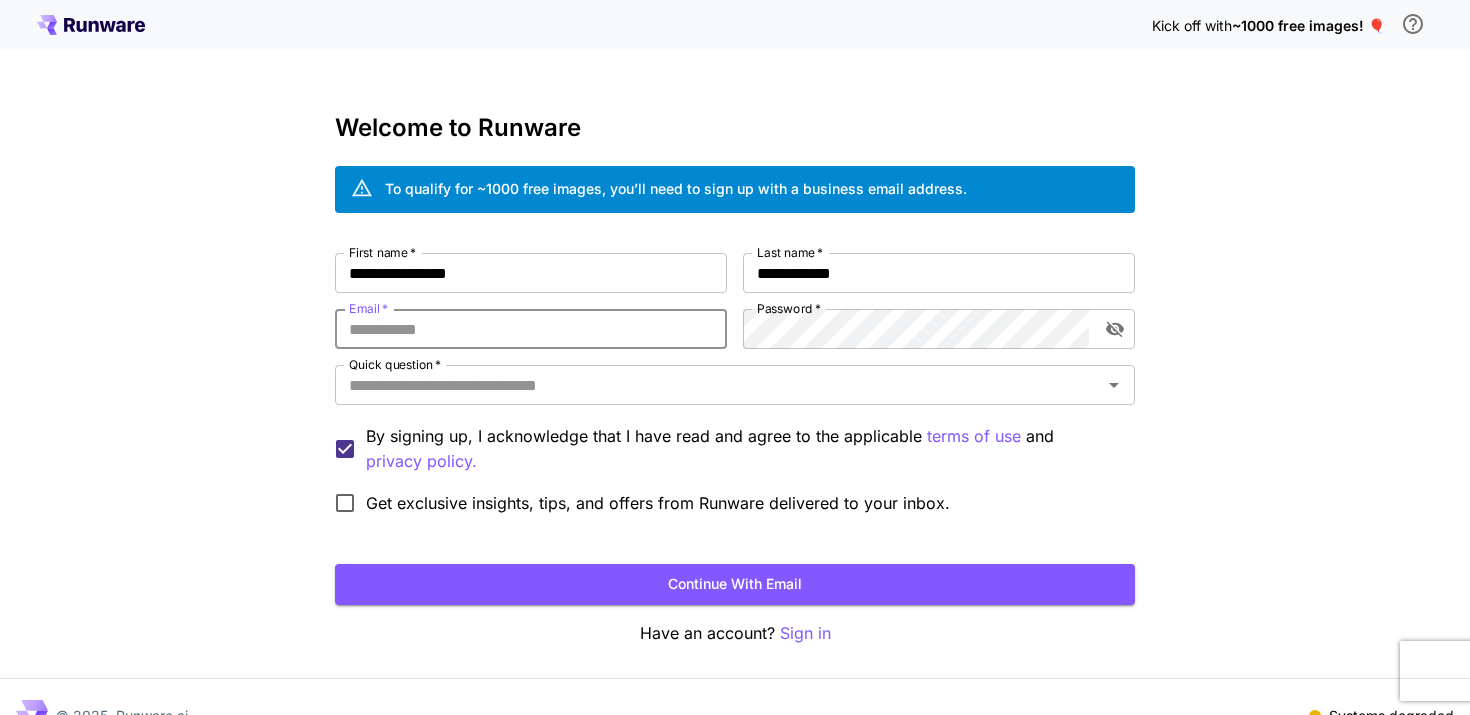 click on "Email   *" at bounding box center [531, 329] 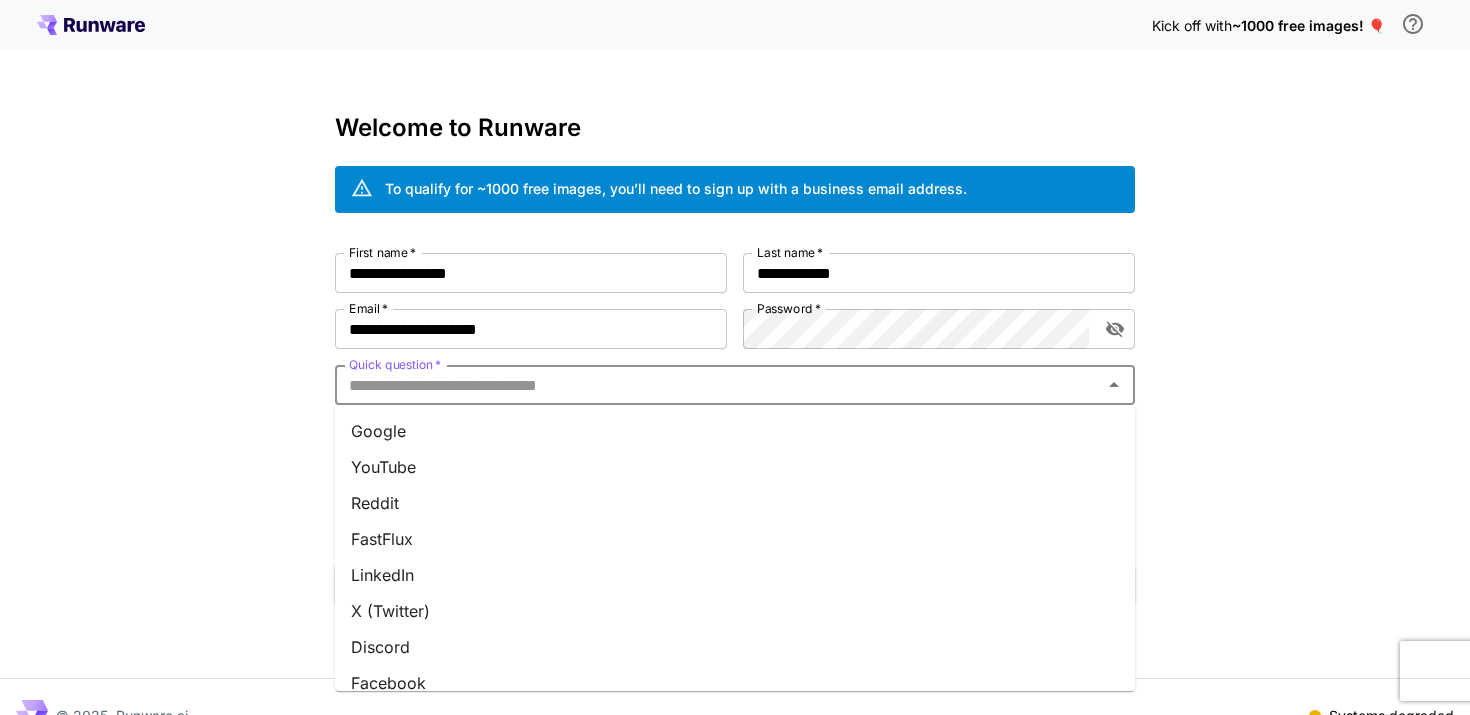 click on "Quick question   *" at bounding box center (718, 385) 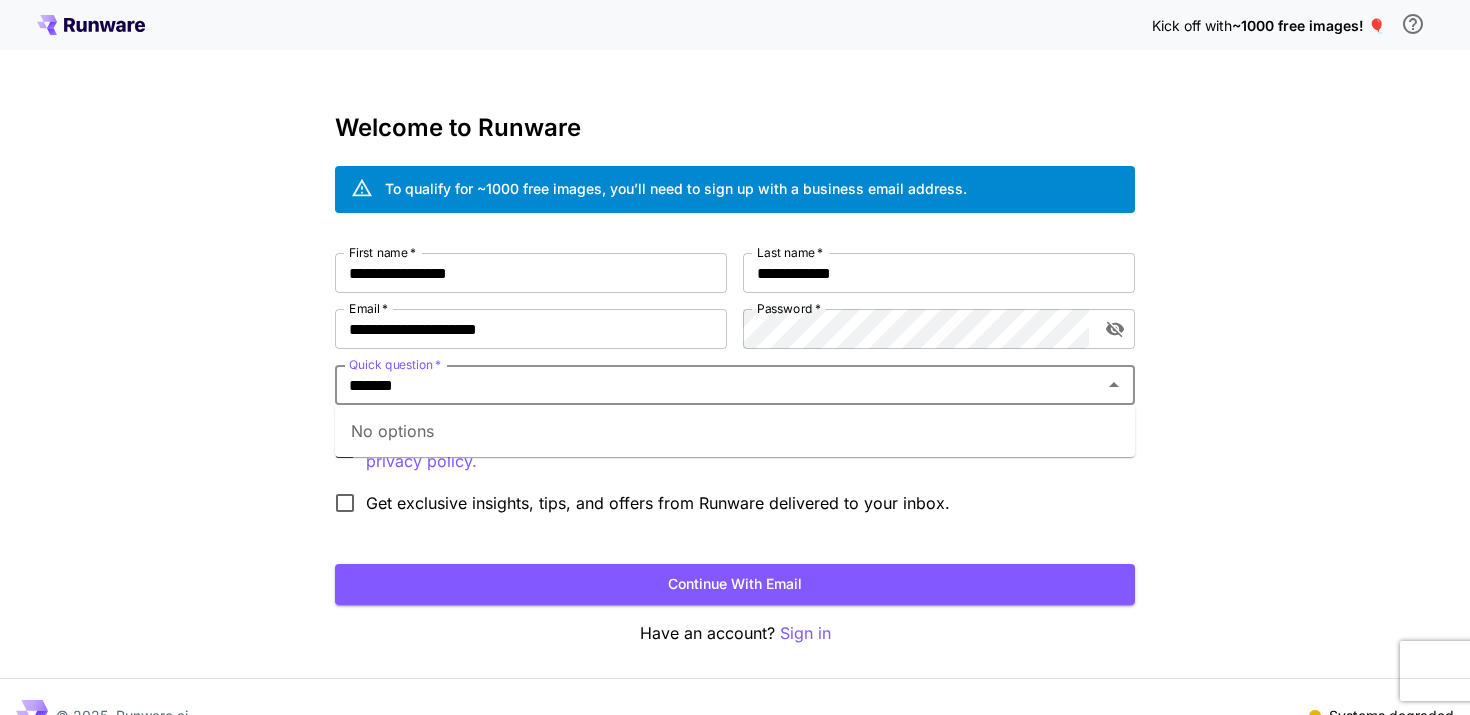 type on "*******" 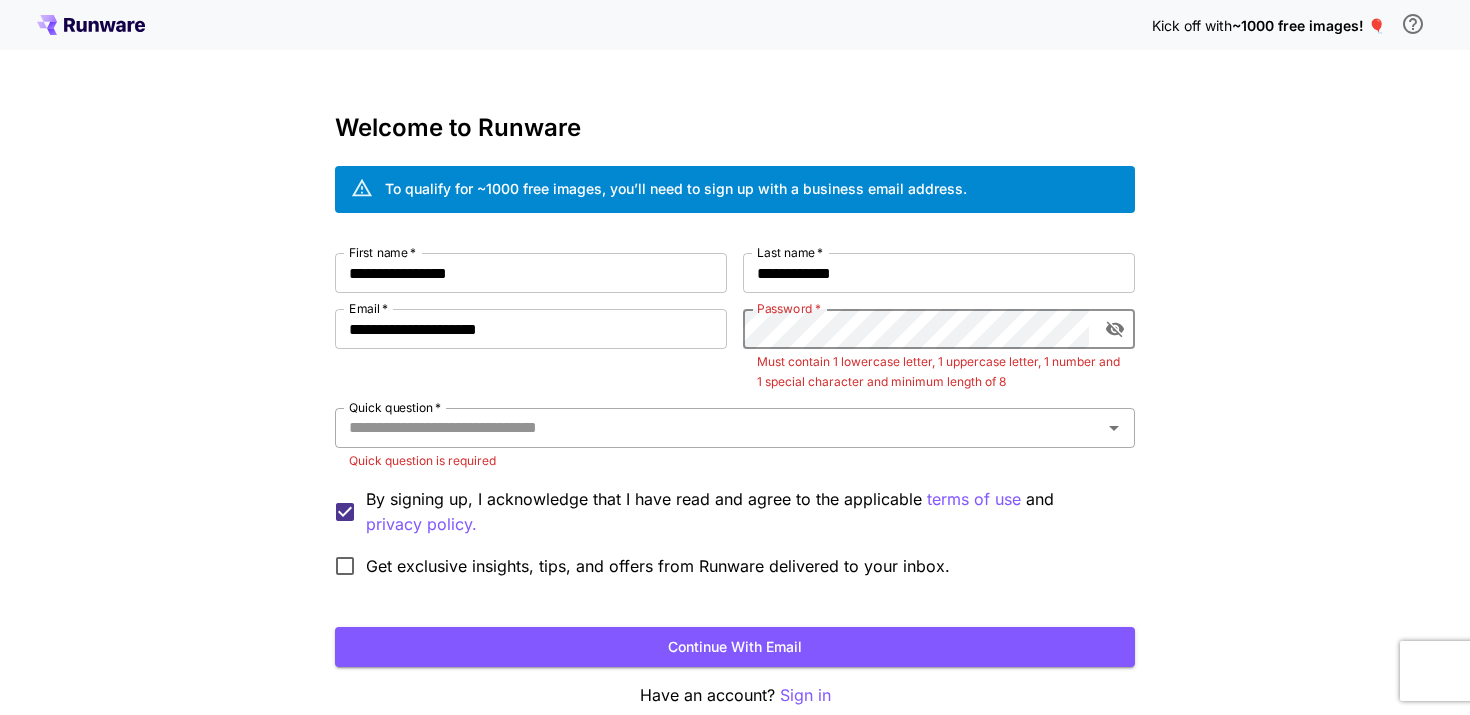 click on "Quick question   *" at bounding box center [718, 428] 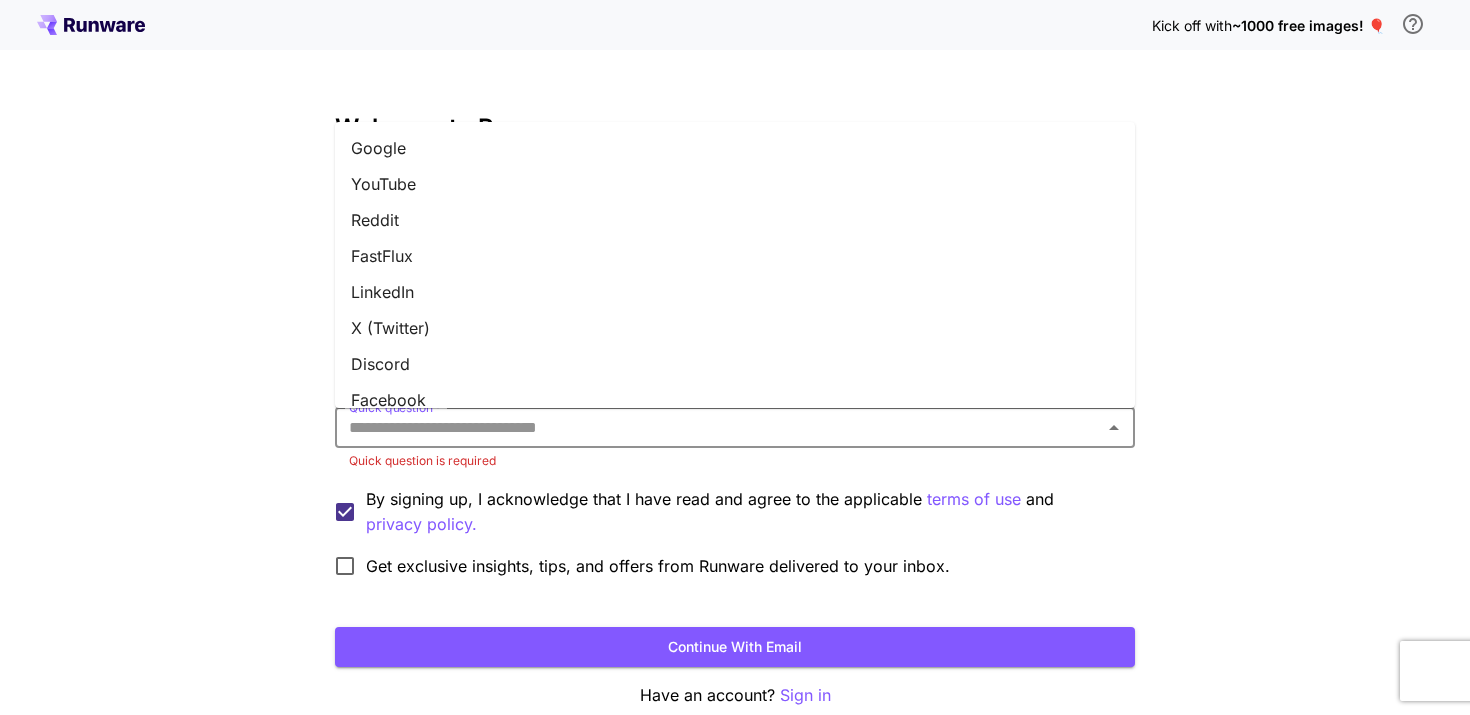 click on "X (Twitter)" at bounding box center (735, 328) 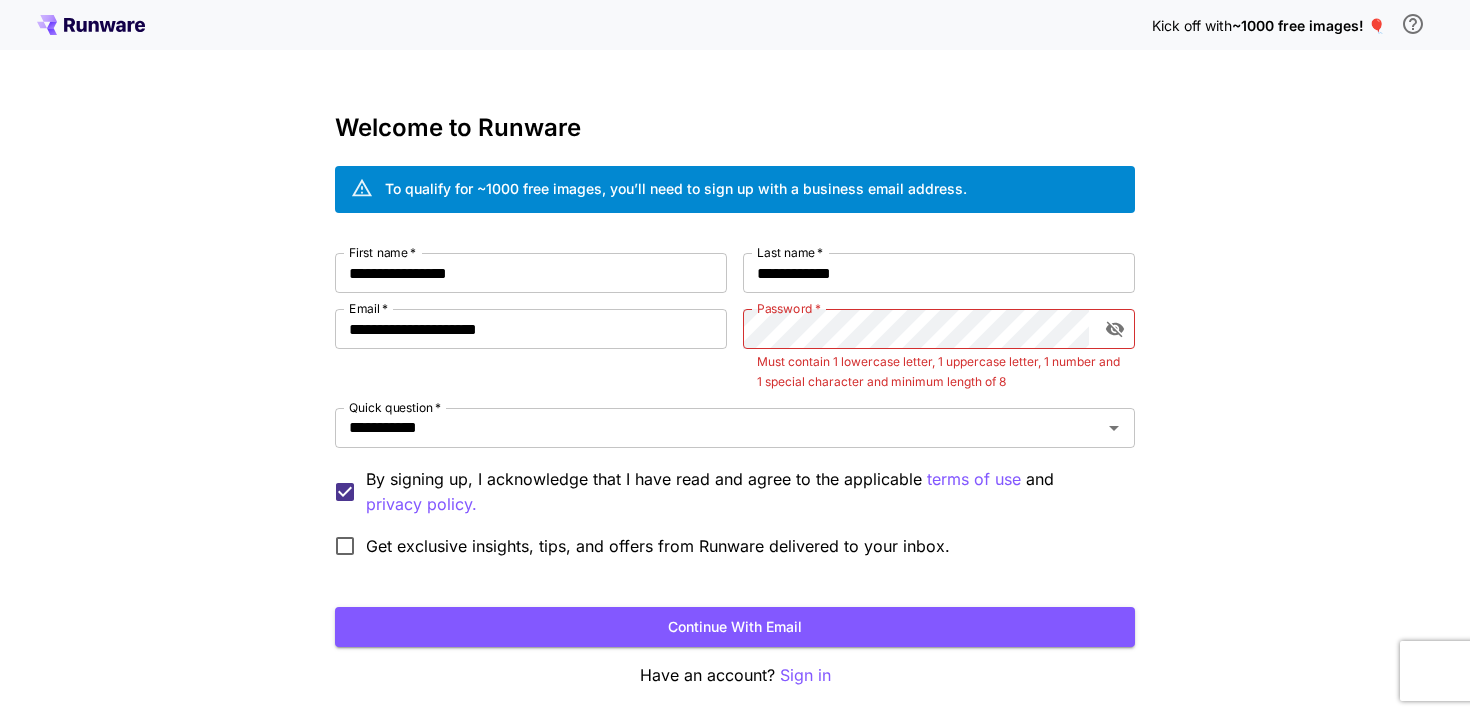 click on "**********" at bounding box center [735, 401] 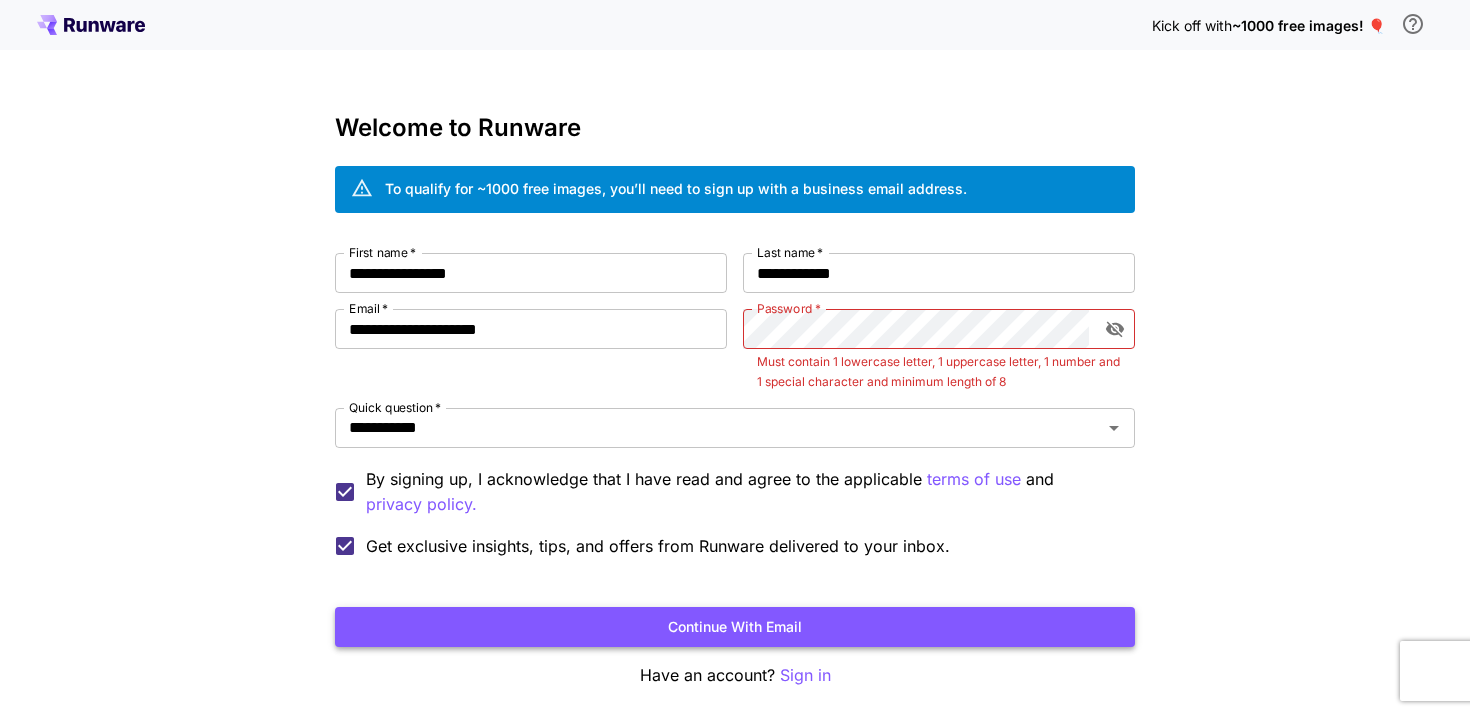 click on "Continue with email" at bounding box center [735, 627] 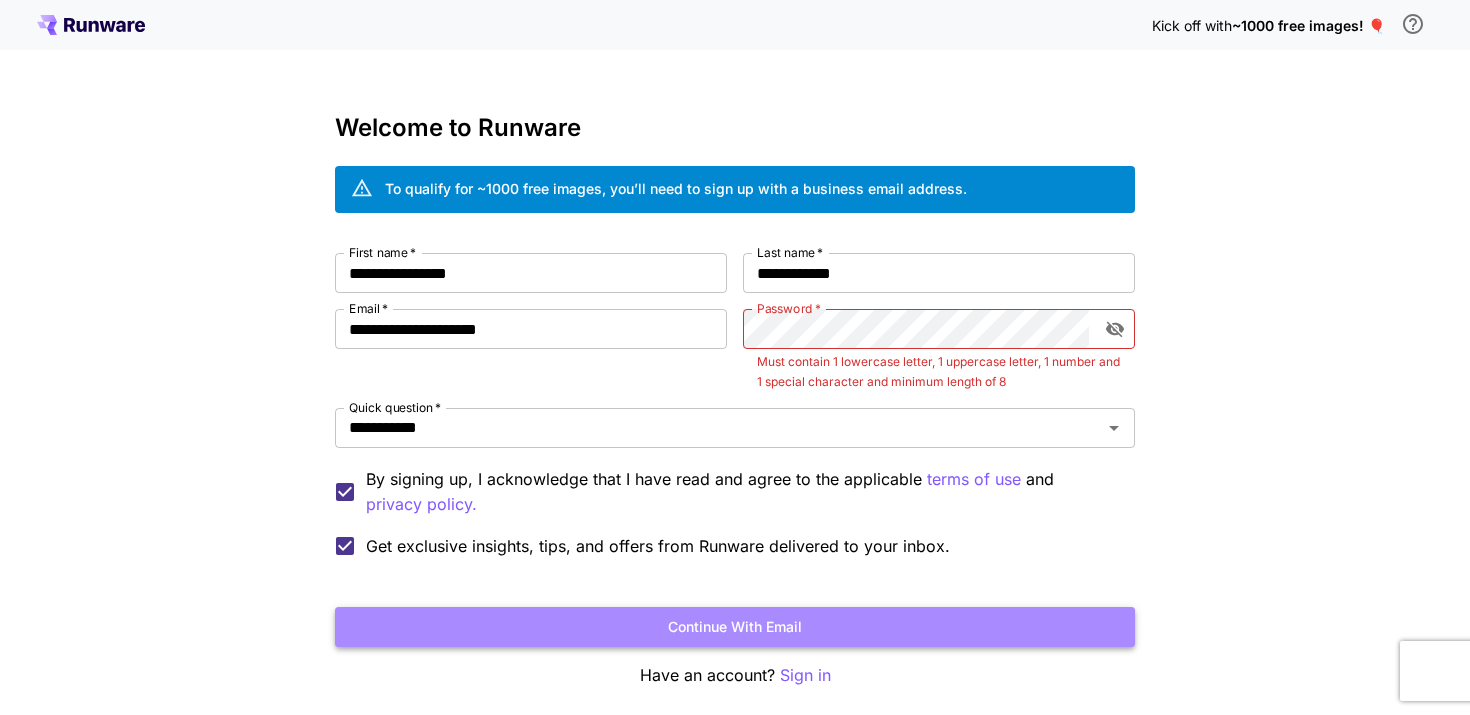 click on "Continue with email" at bounding box center (735, 627) 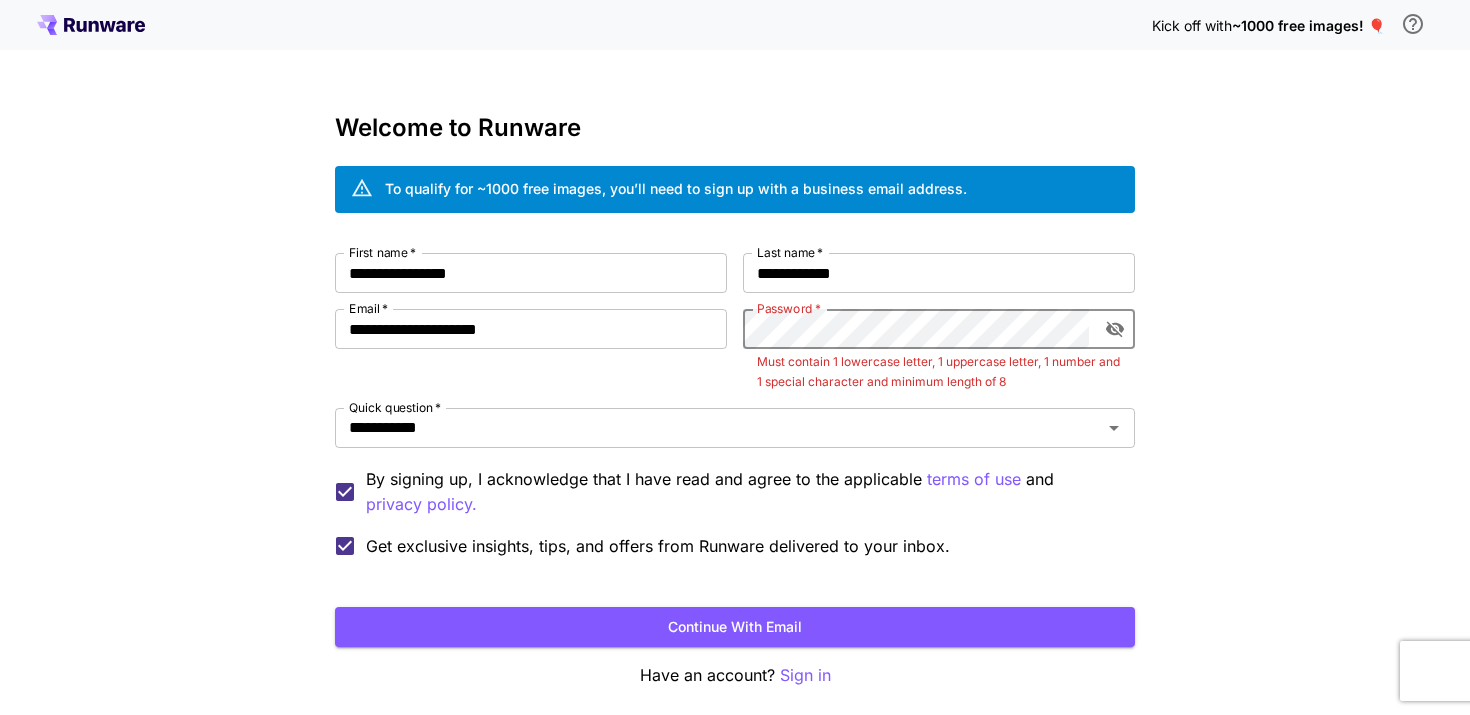 click 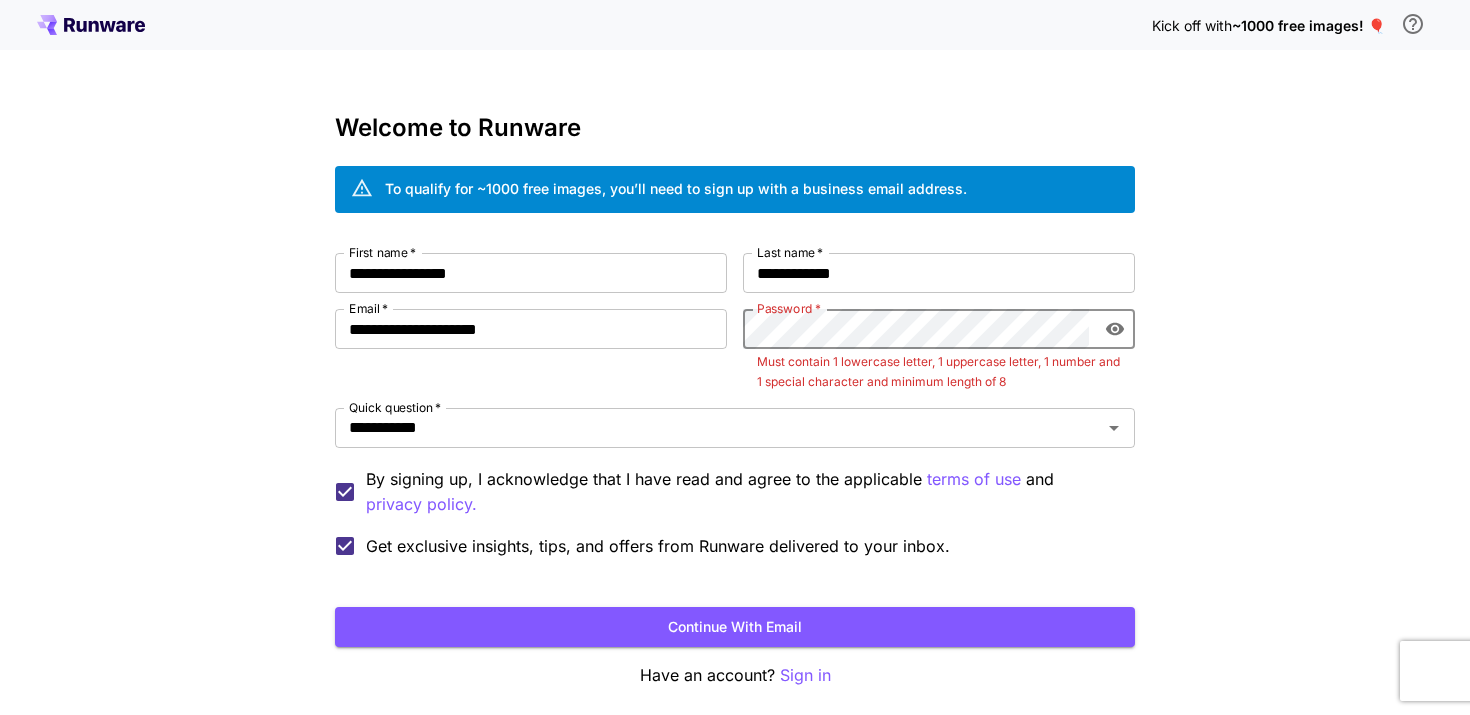 click 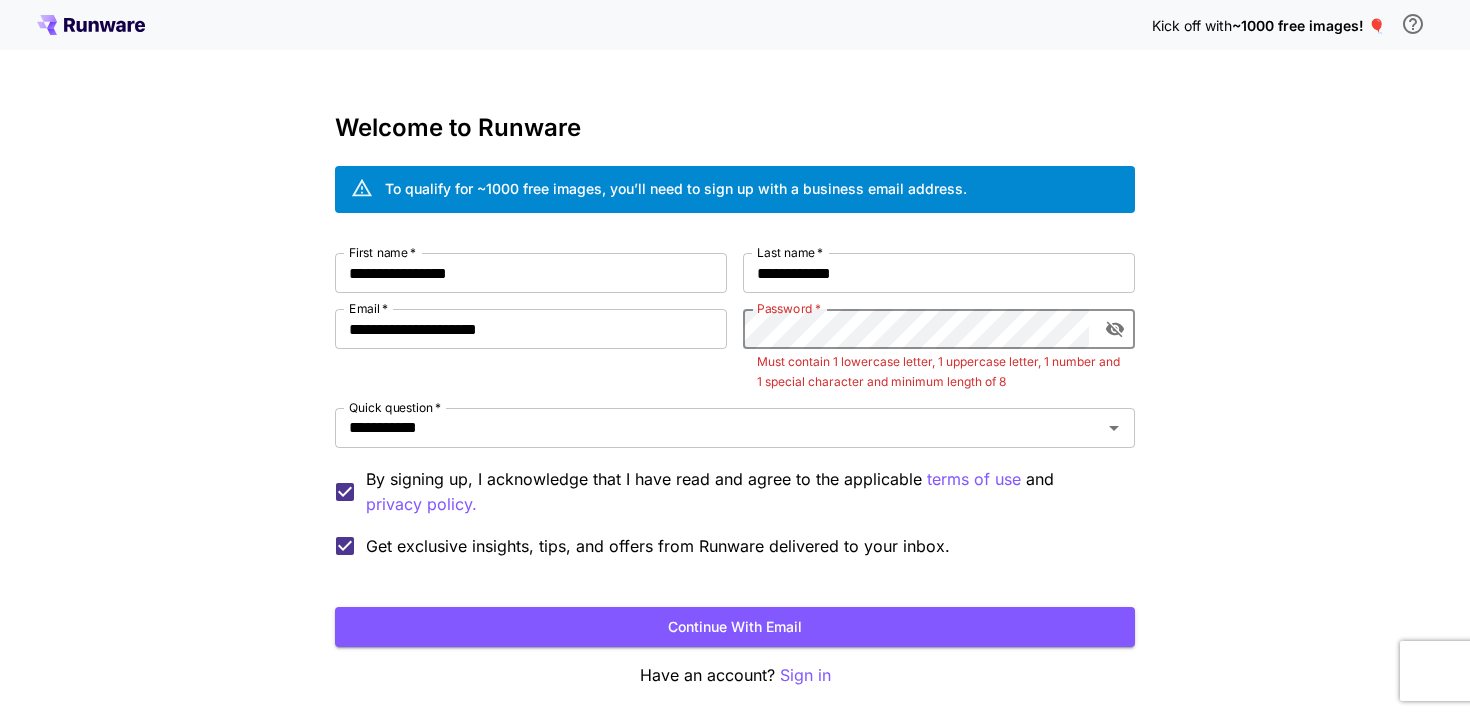 click on "Must contain 1 lowercase letter, 1 uppercase letter, 1 number and 1 special character and minimum length of 8" at bounding box center (939, 372) 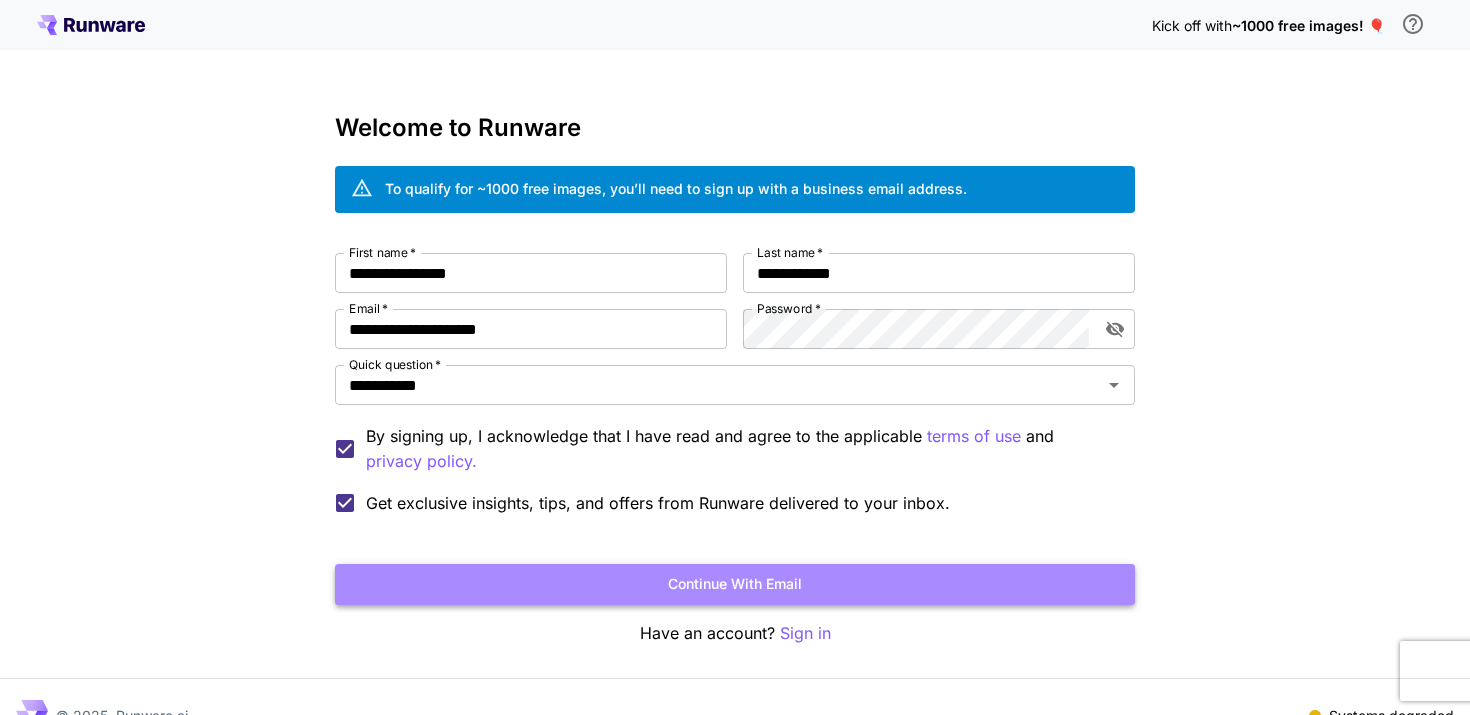 click on "Continue with email" at bounding box center (735, 584) 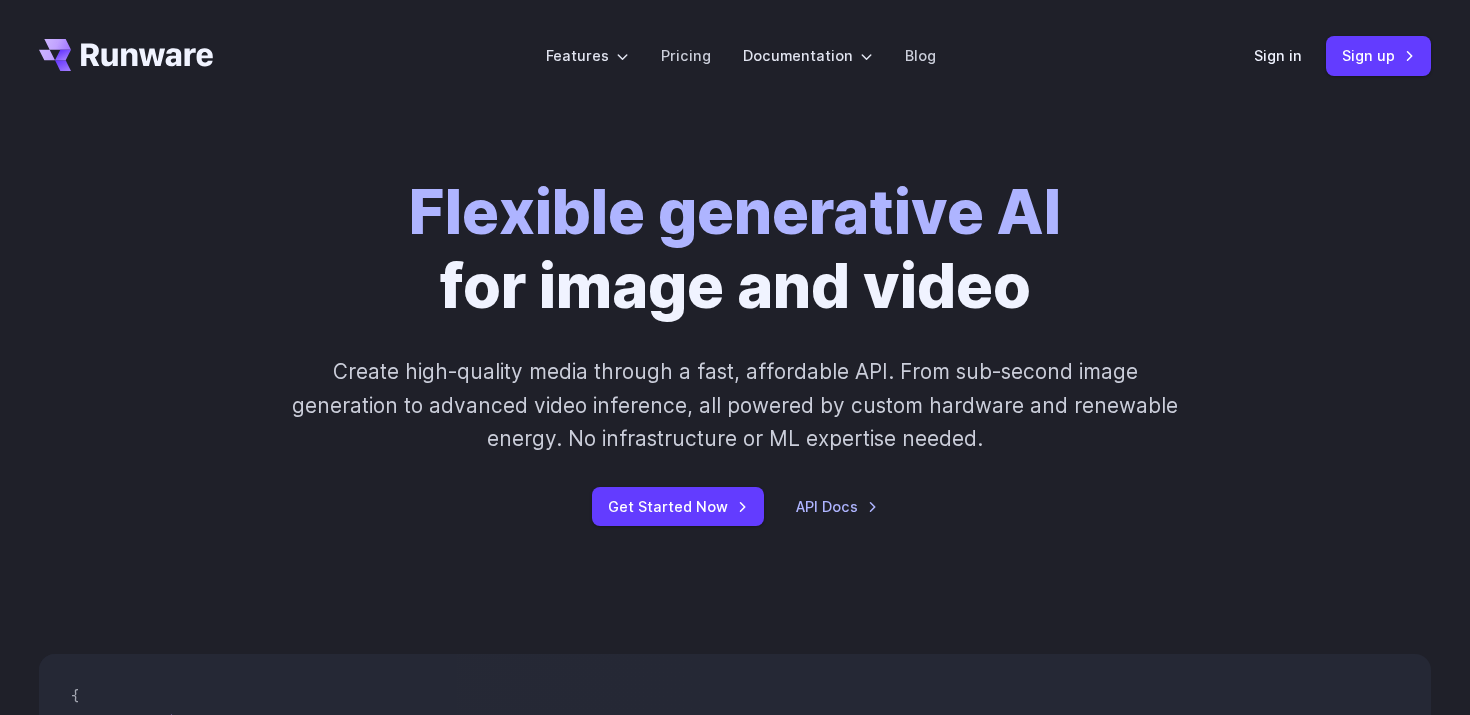 scroll, scrollTop: 0, scrollLeft: 0, axis: both 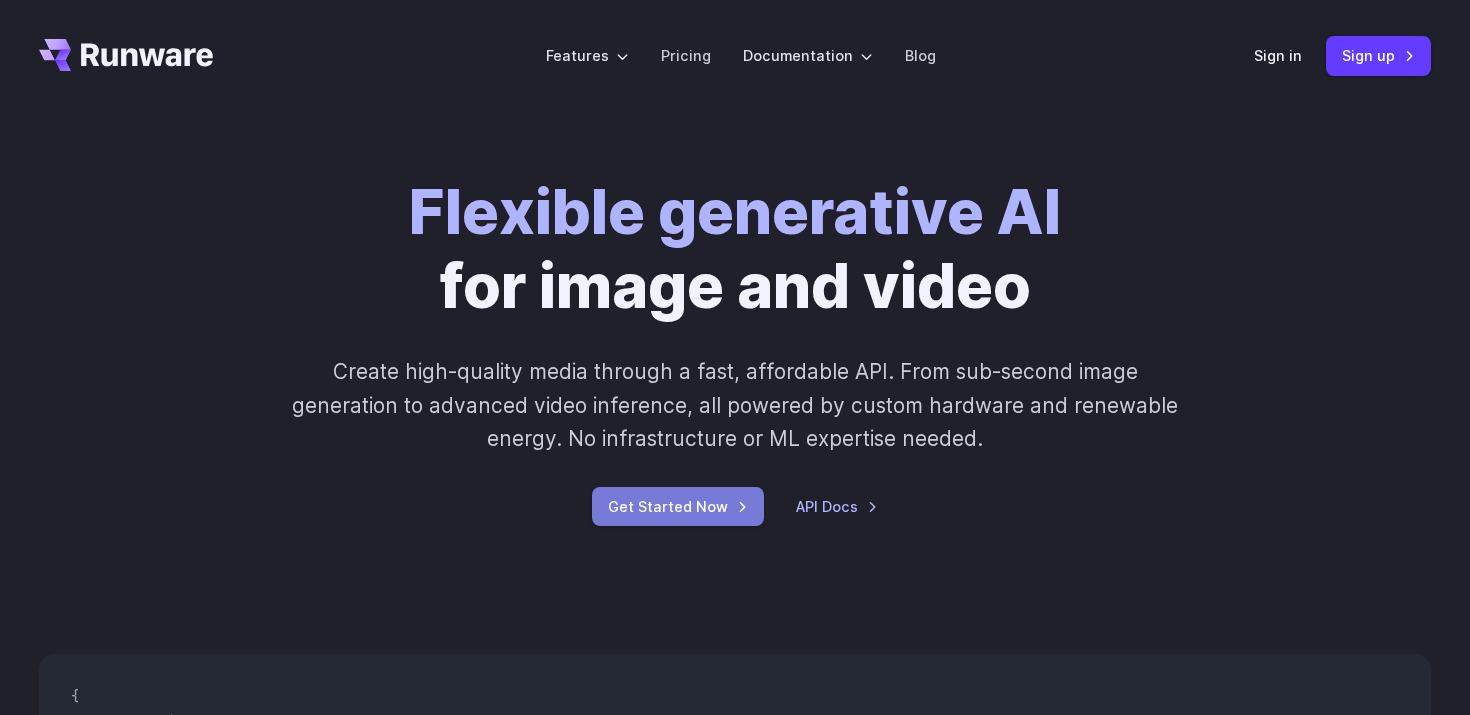 click on "Get Started Now" at bounding box center [678, 506] 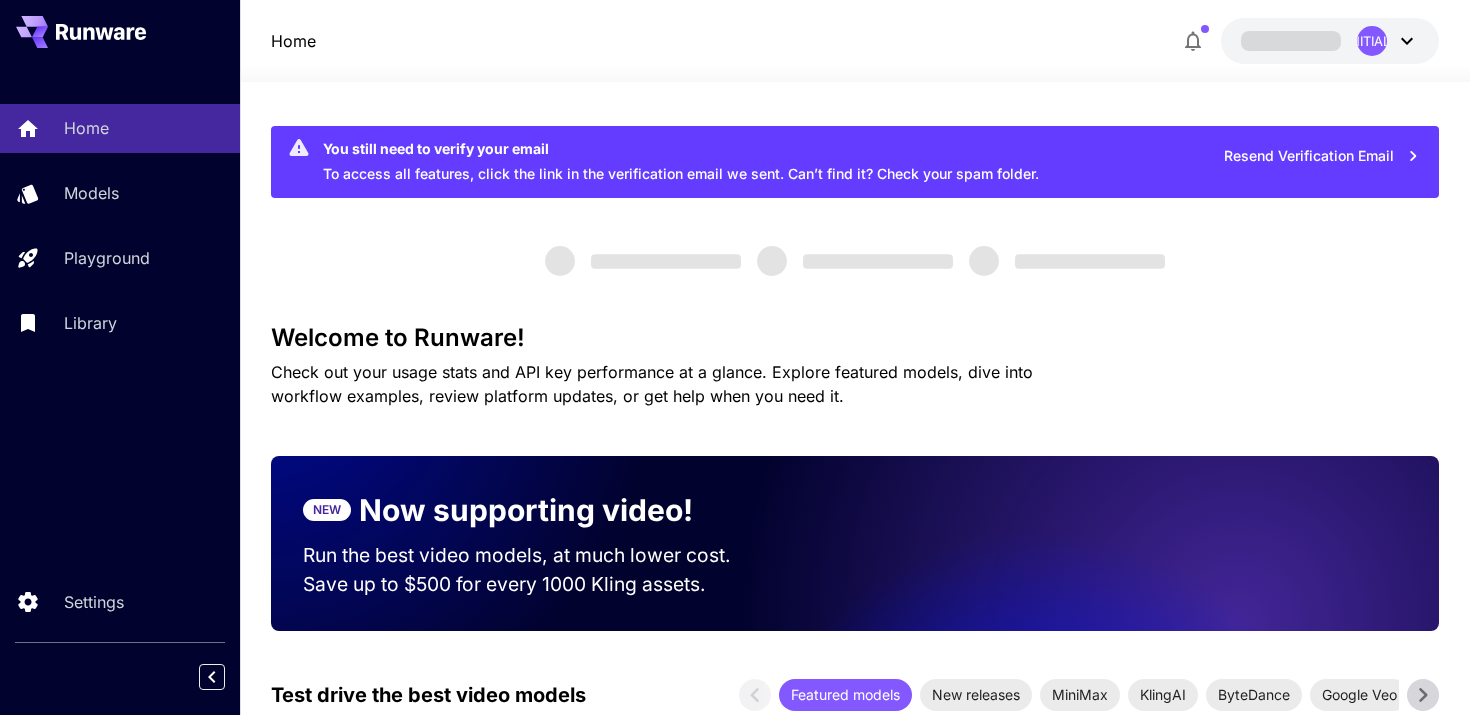 scroll, scrollTop: 0, scrollLeft: 0, axis: both 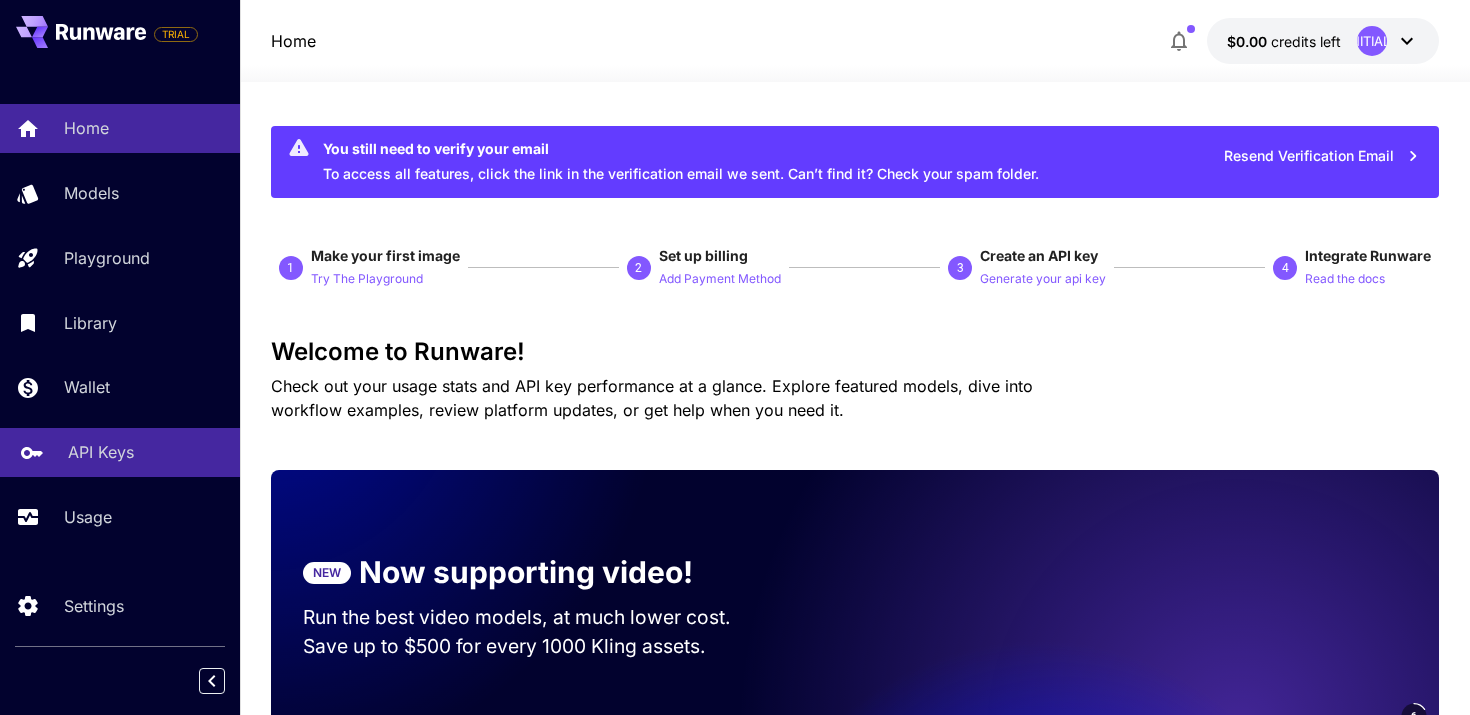 click on "API Keys" at bounding box center [120, 452] 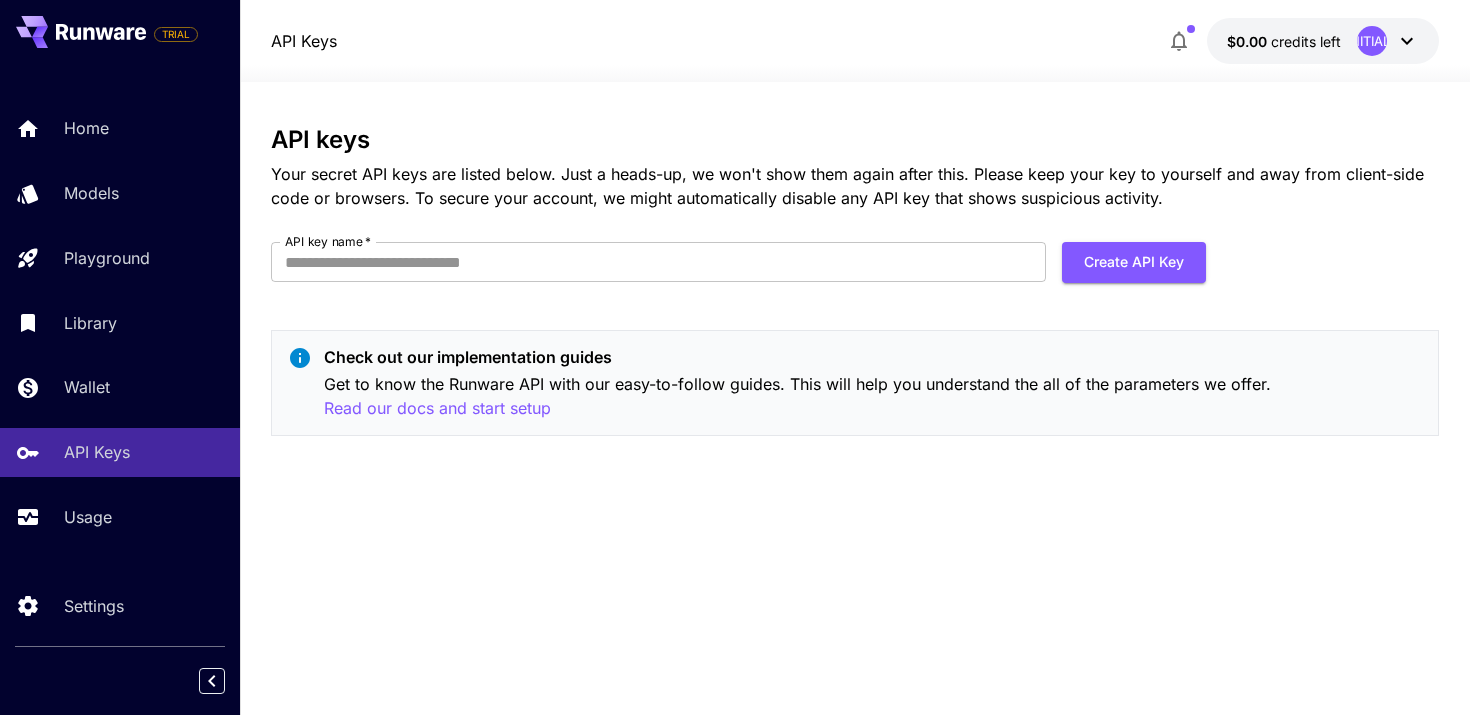 click on "API keys Your secret API keys are listed below. Just a heads-up, we won't show them again after this. Please keep your key to yourself and away from client-side code or browsers. To secure your account, we might automatically disable any API key that shows suspicious activity. API key name   * API key name   * Create API Key Check out our implementation guides Get to know the Runware API with our easy-to-follow guides. This will help you understand the all of the parameters we offer.   Read our docs and start setup" at bounding box center (855, 289) 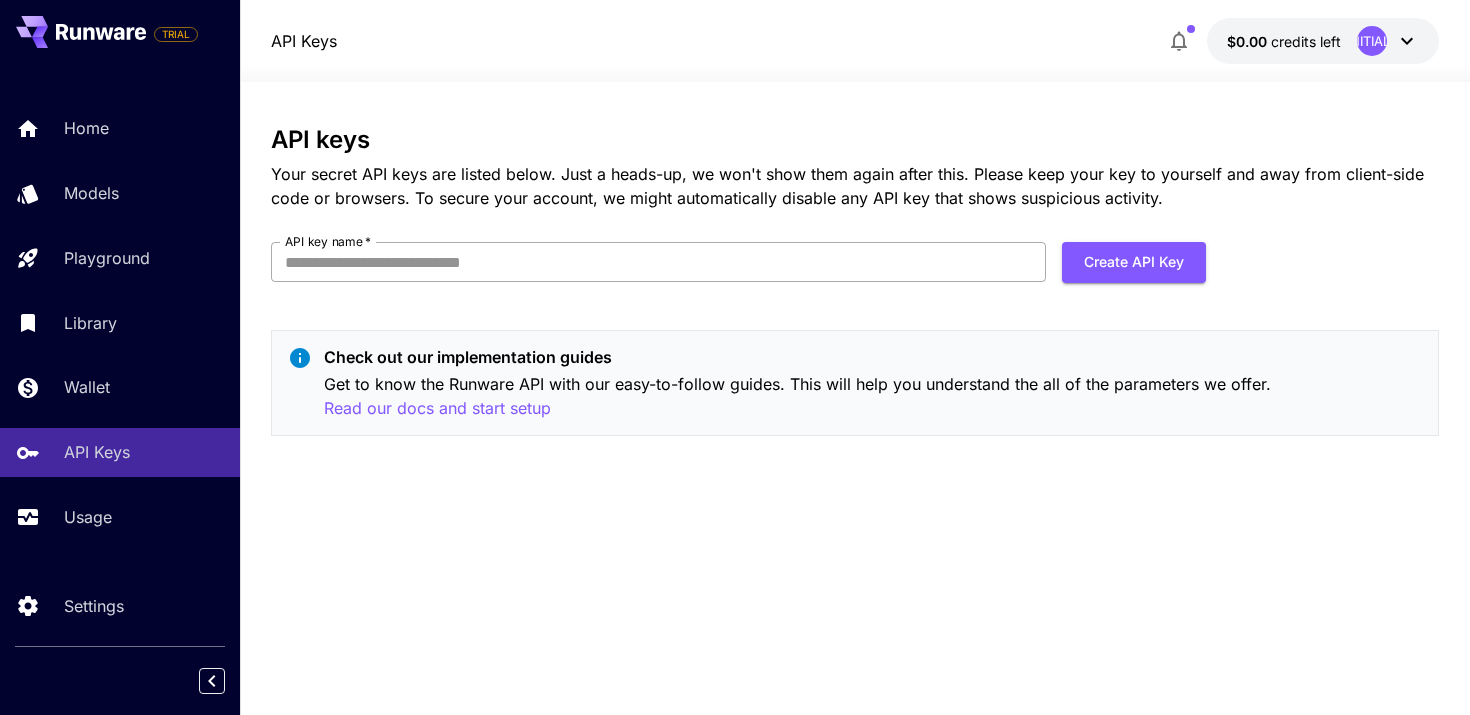 click on "API key name   *" at bounding box center [658, 262] 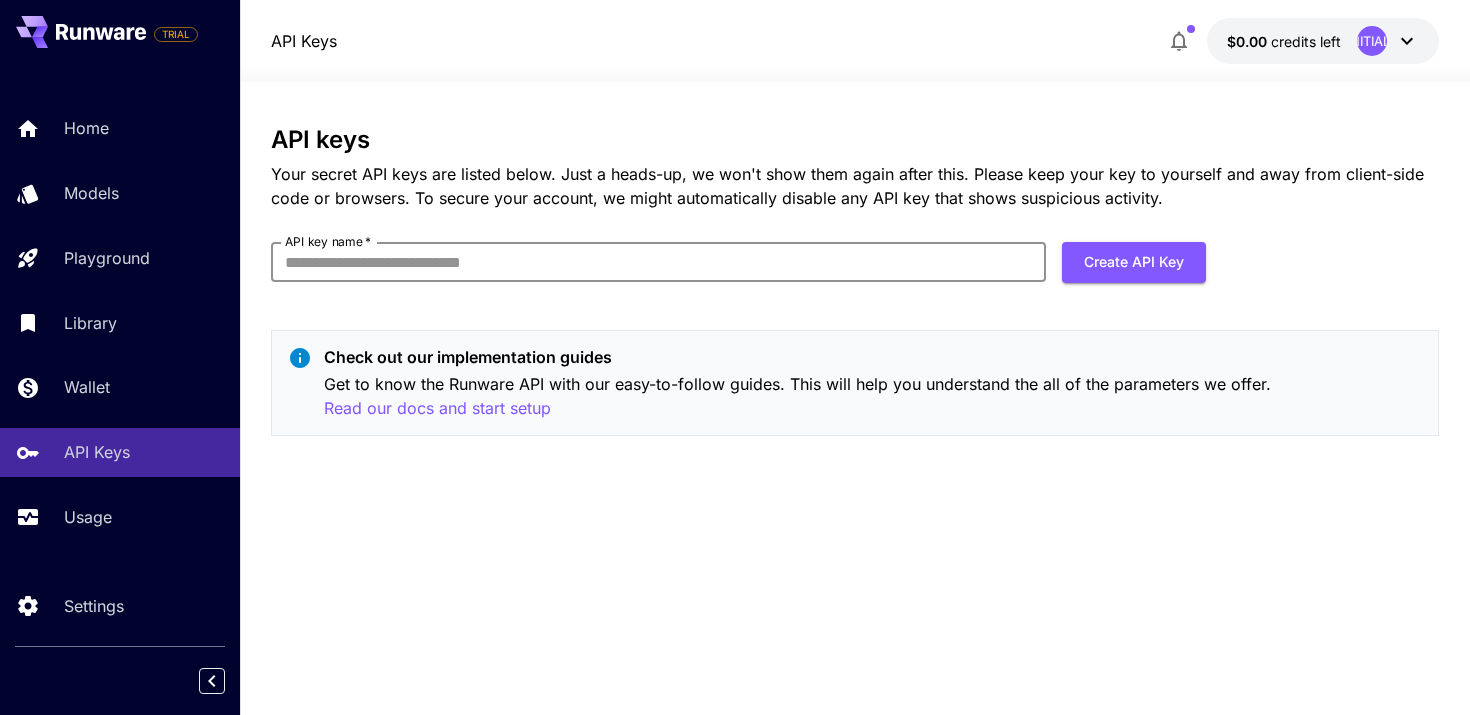 type on "**********" 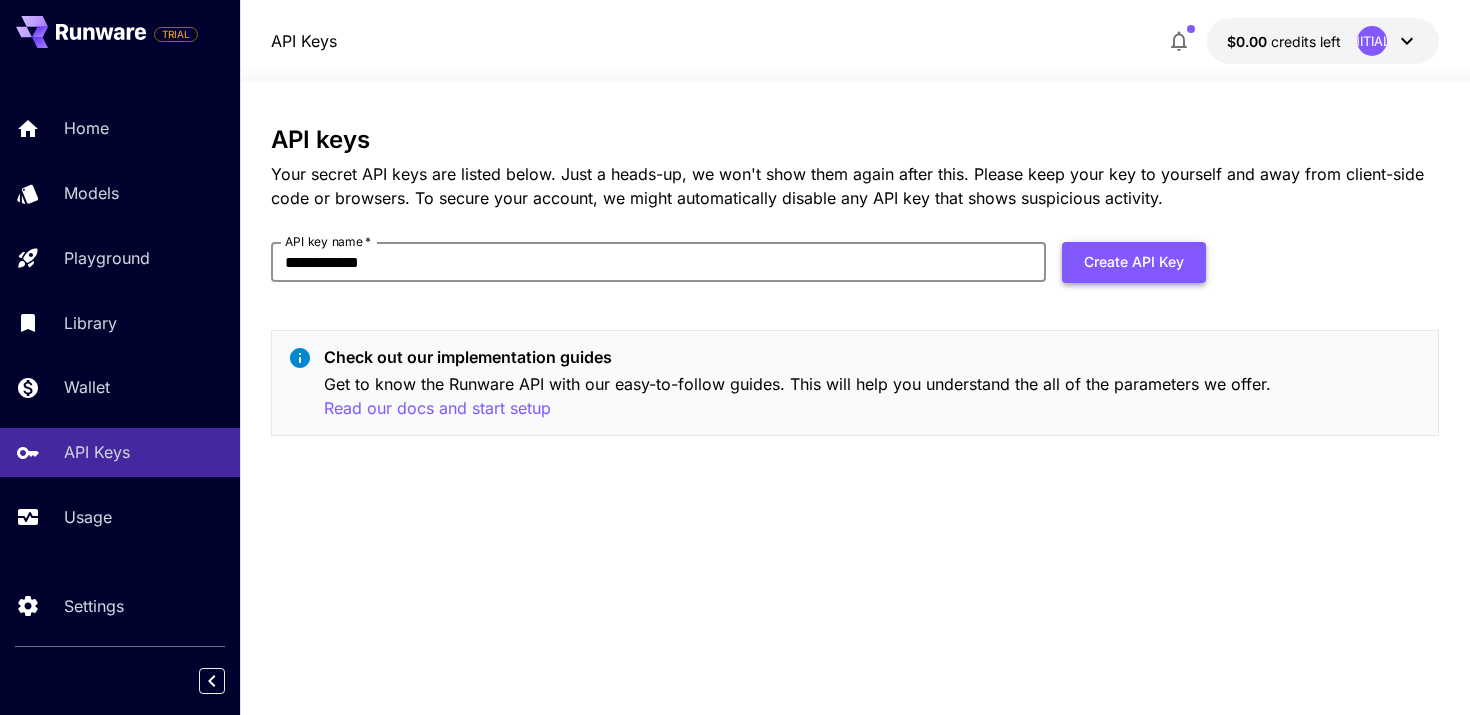 click on "Create API Key" at bounding box center (1134, 262) 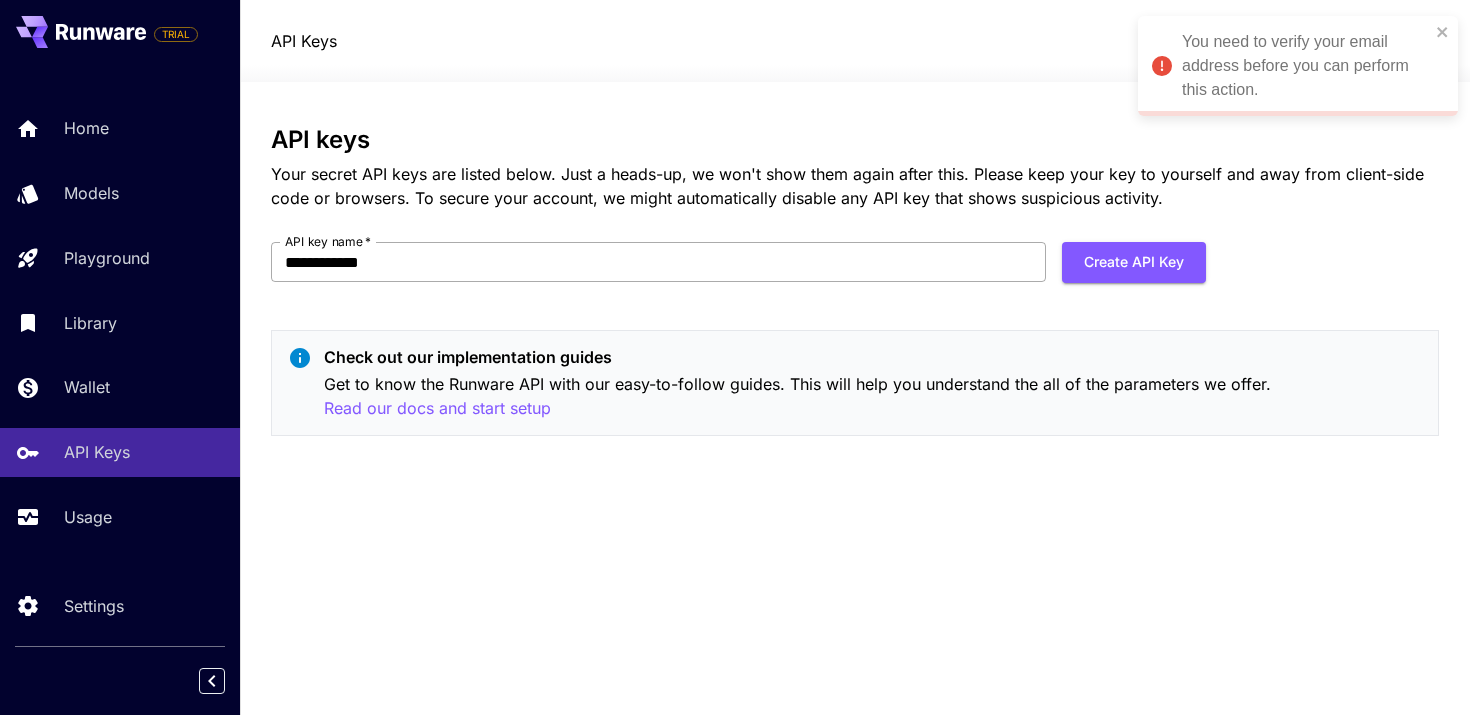 click on "**********" at bounding box center [658, 262] 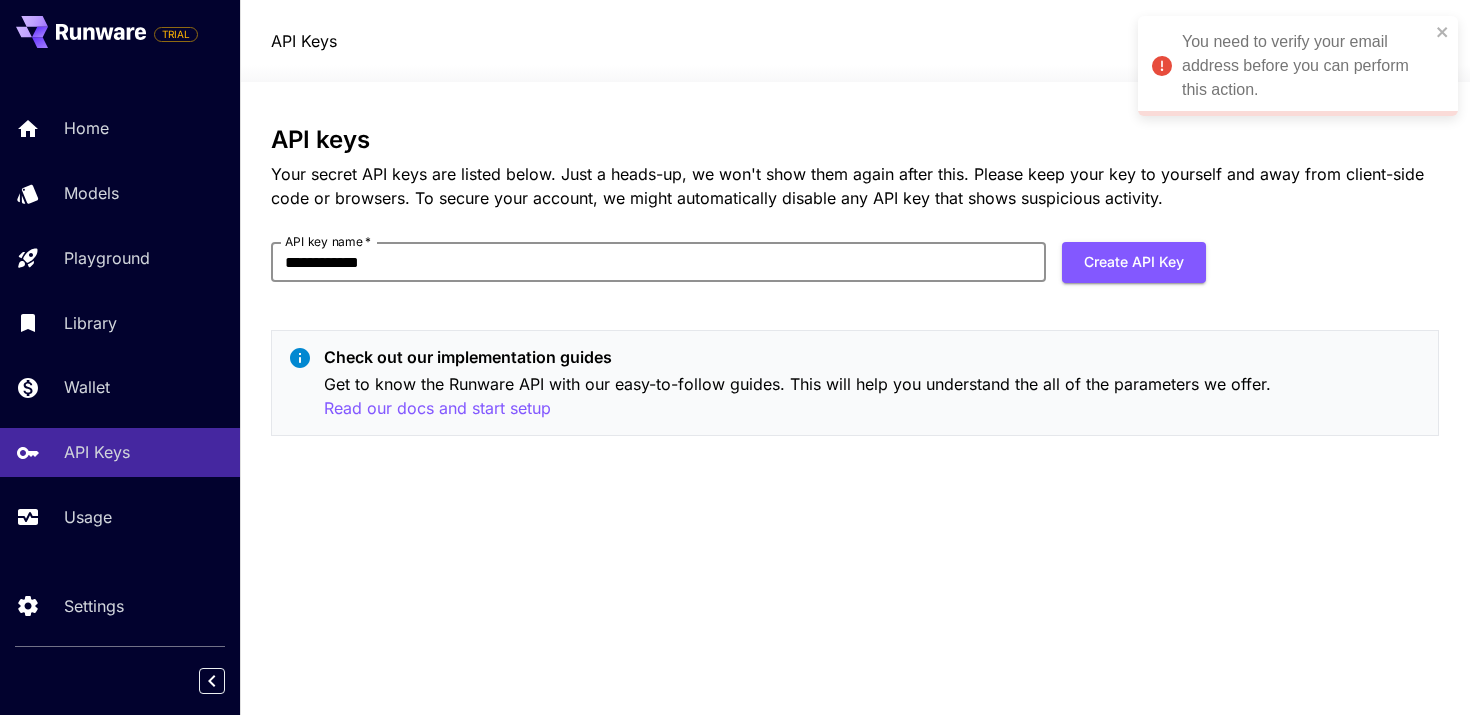 click on "API key name   [API_KEY] API key name   [API_KEY] Create API Key" at bounding box center [738, 270] 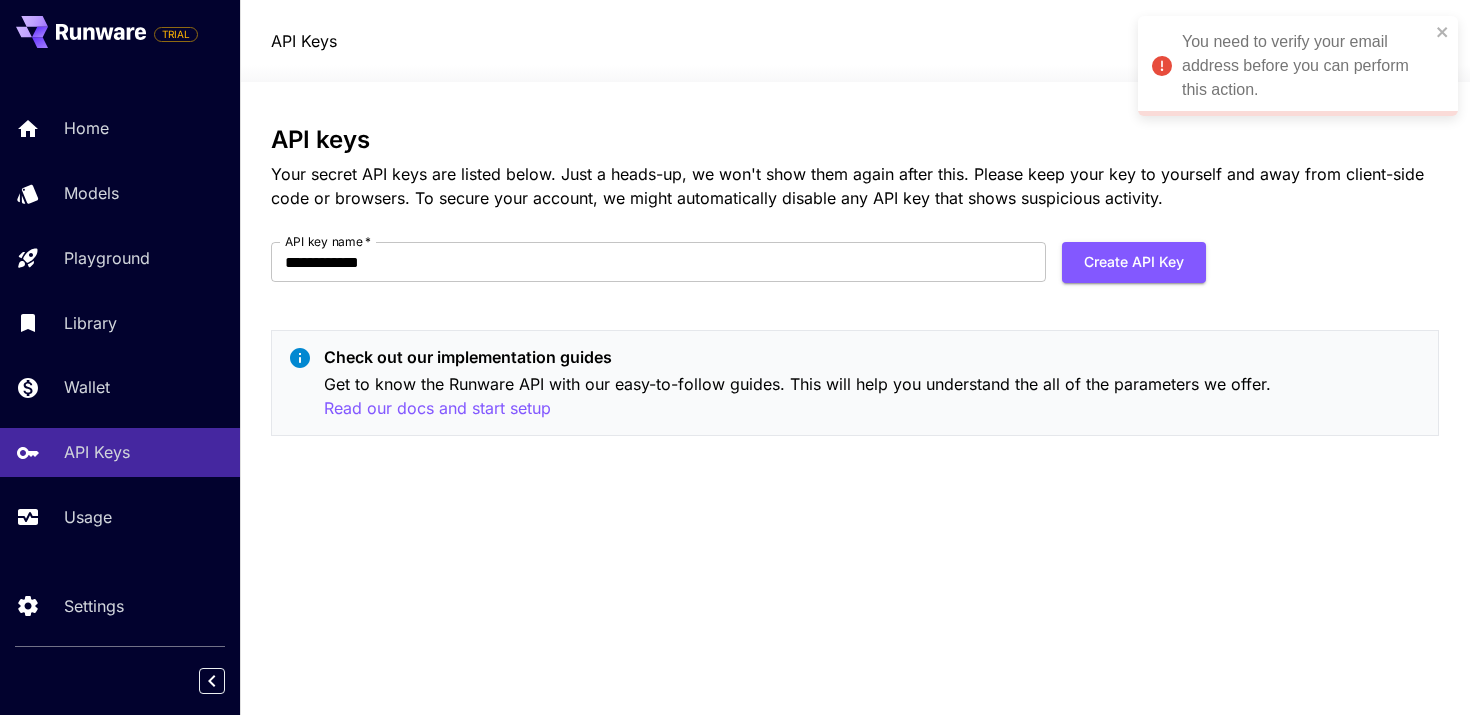click on "You need to verify your email address before you can perform this action." at bounding box center [1298, 66] 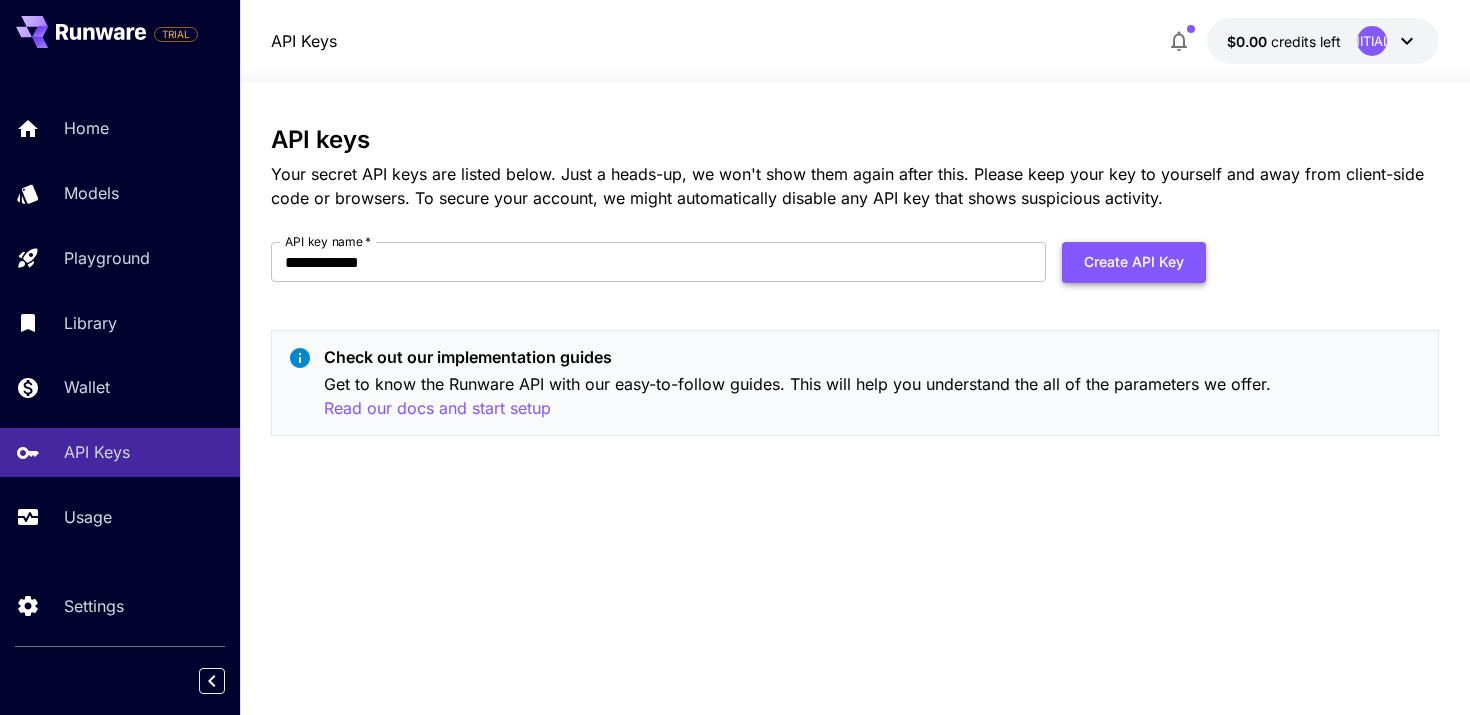 click on "Create API Key" at bounding box center (1134, 262) 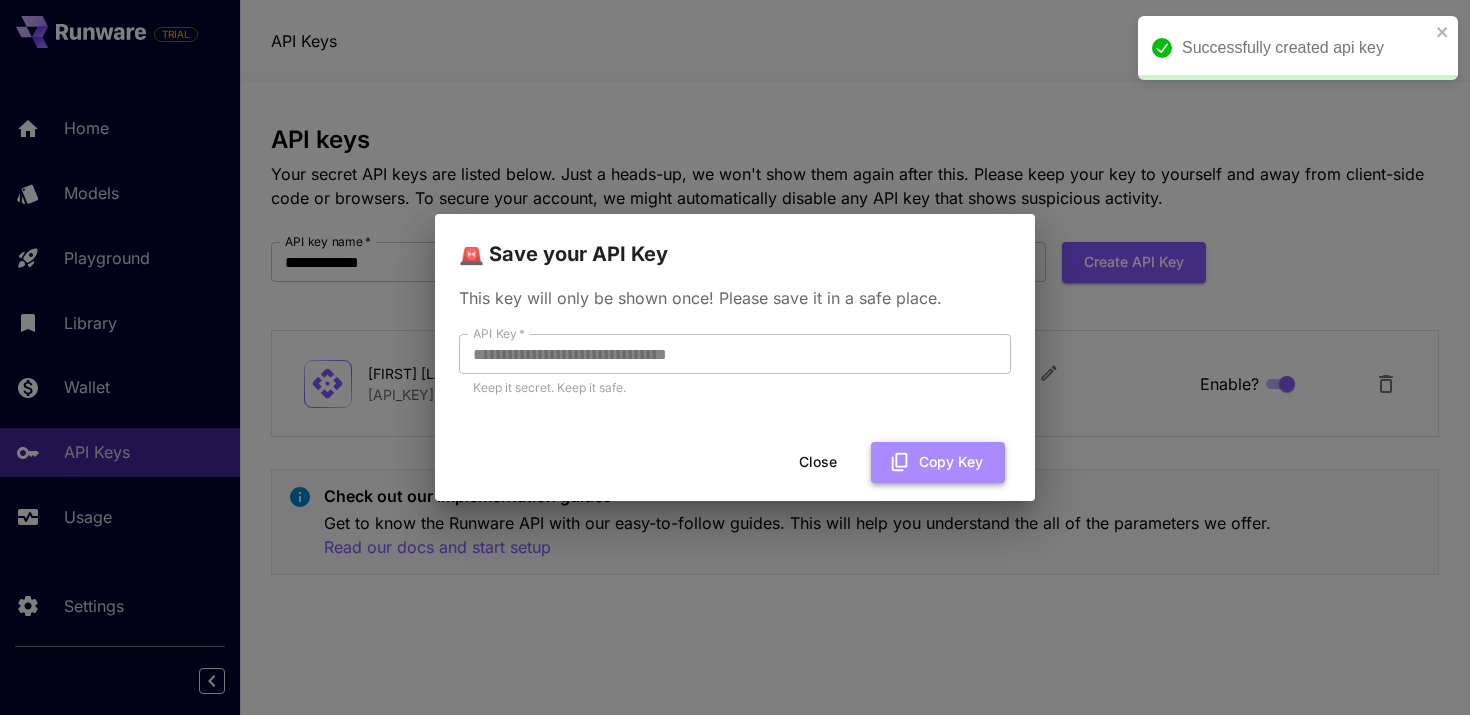 click on "Copy Key" at bounding box center [938, 462] 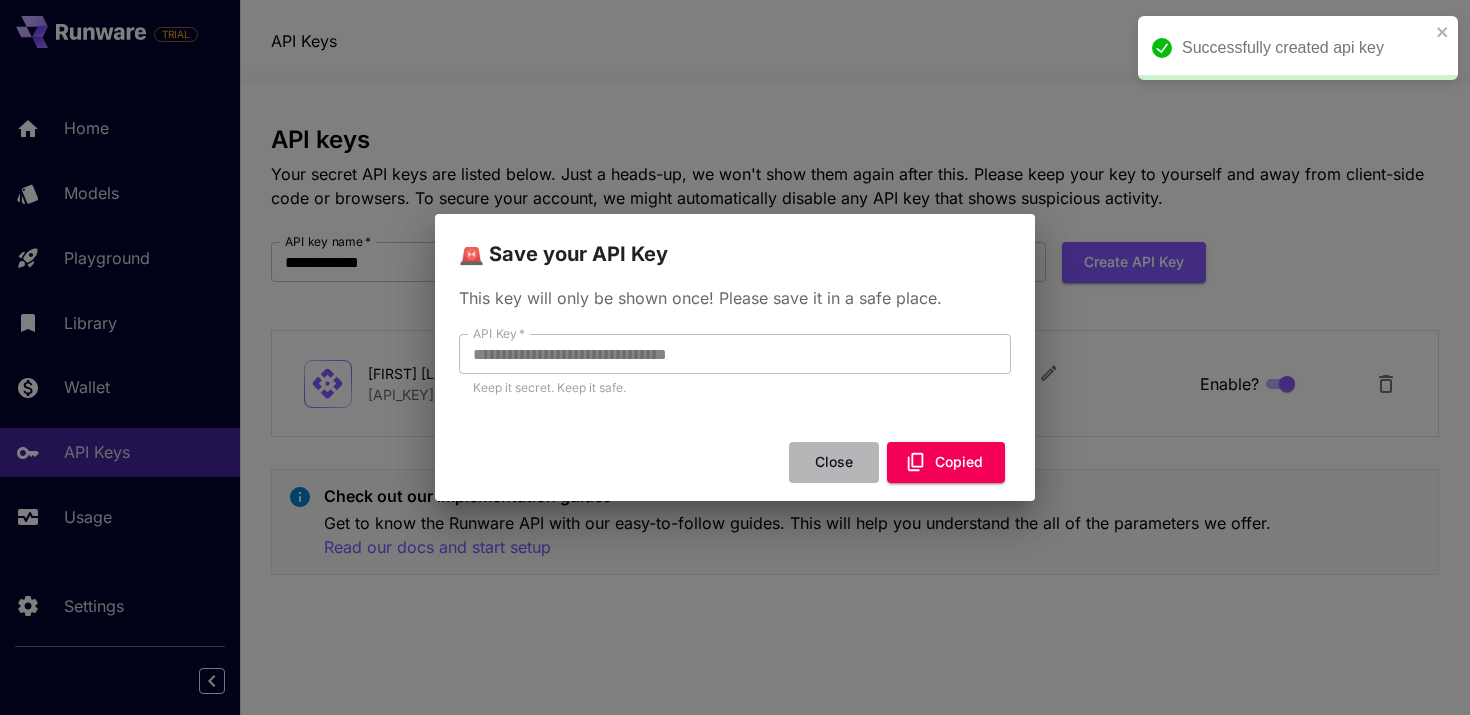 click on "Close" at bounding box center [834, 462] 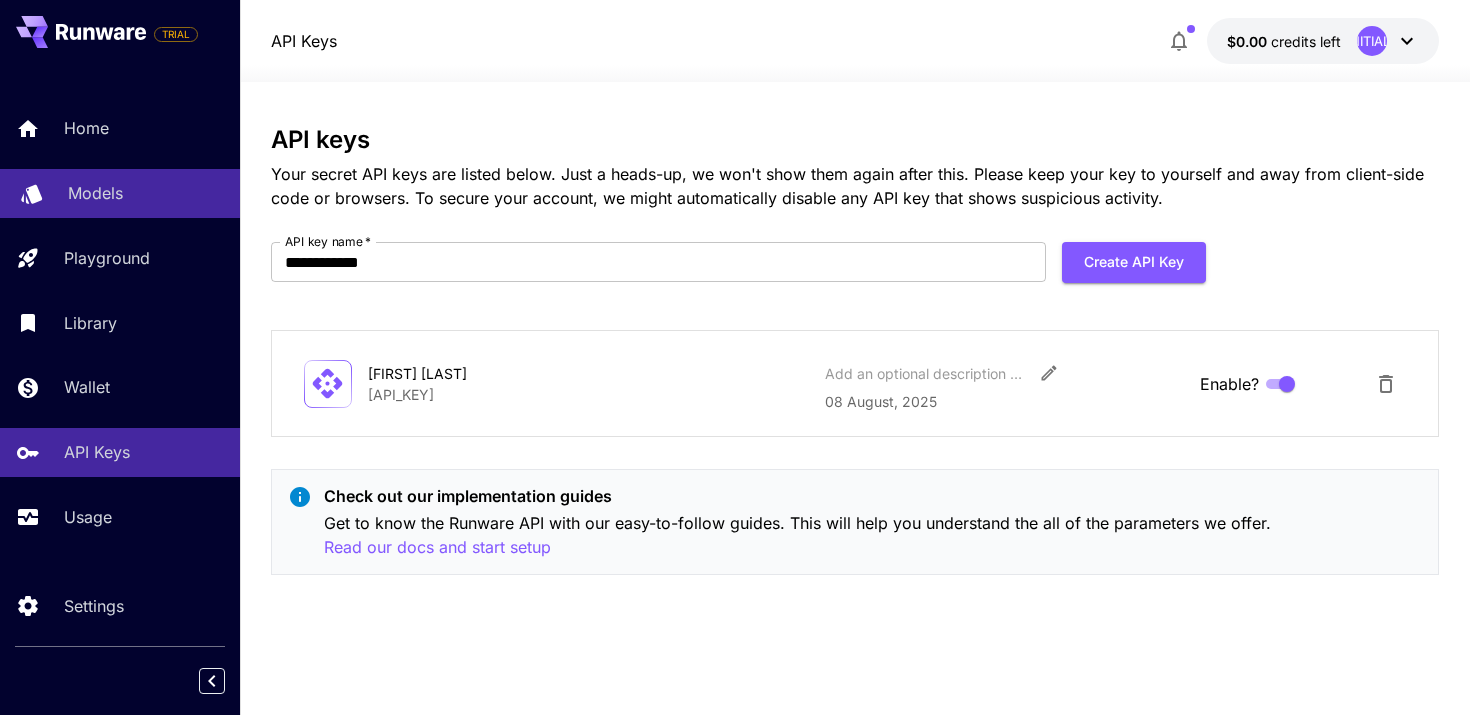 click on "Models" at bounding box center [120, 193] 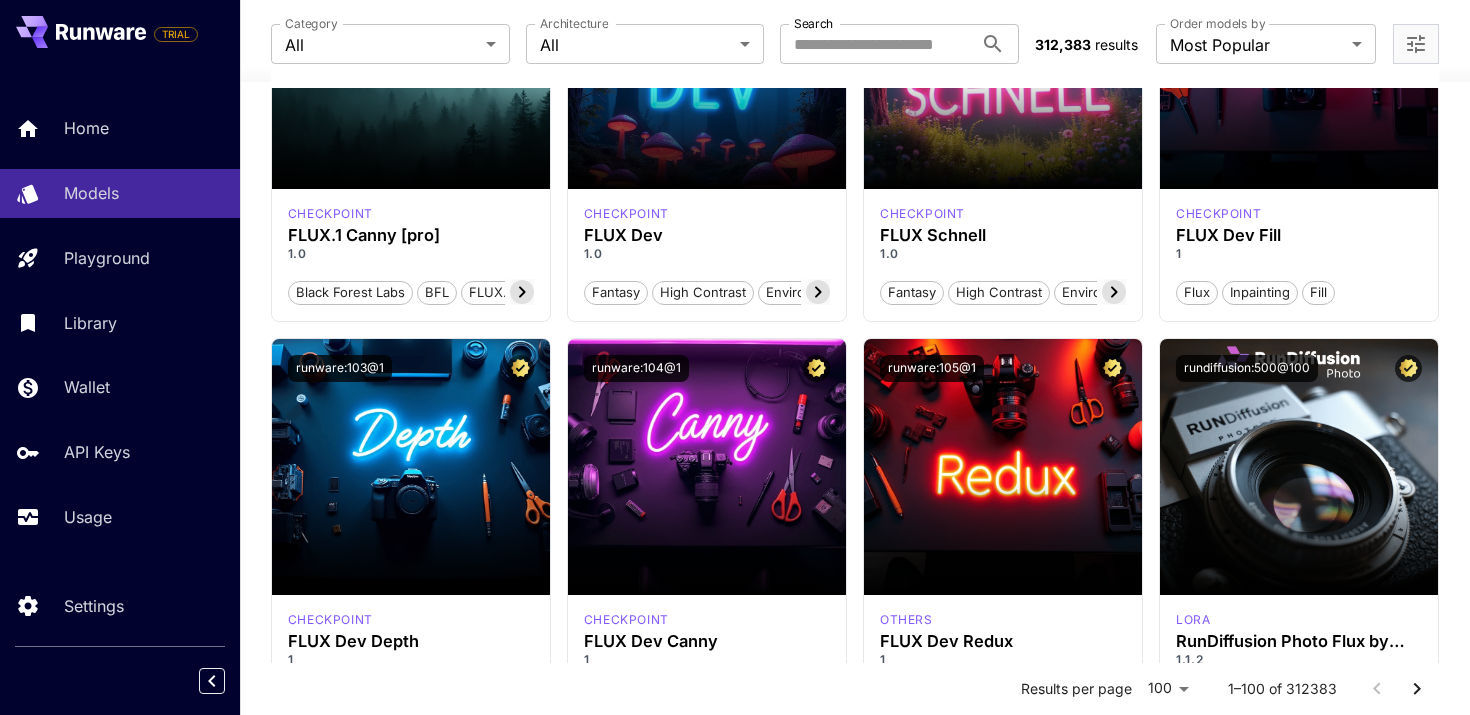 scroll, scrollTop: 1900, scrollLeft: 0, axis: vertical 